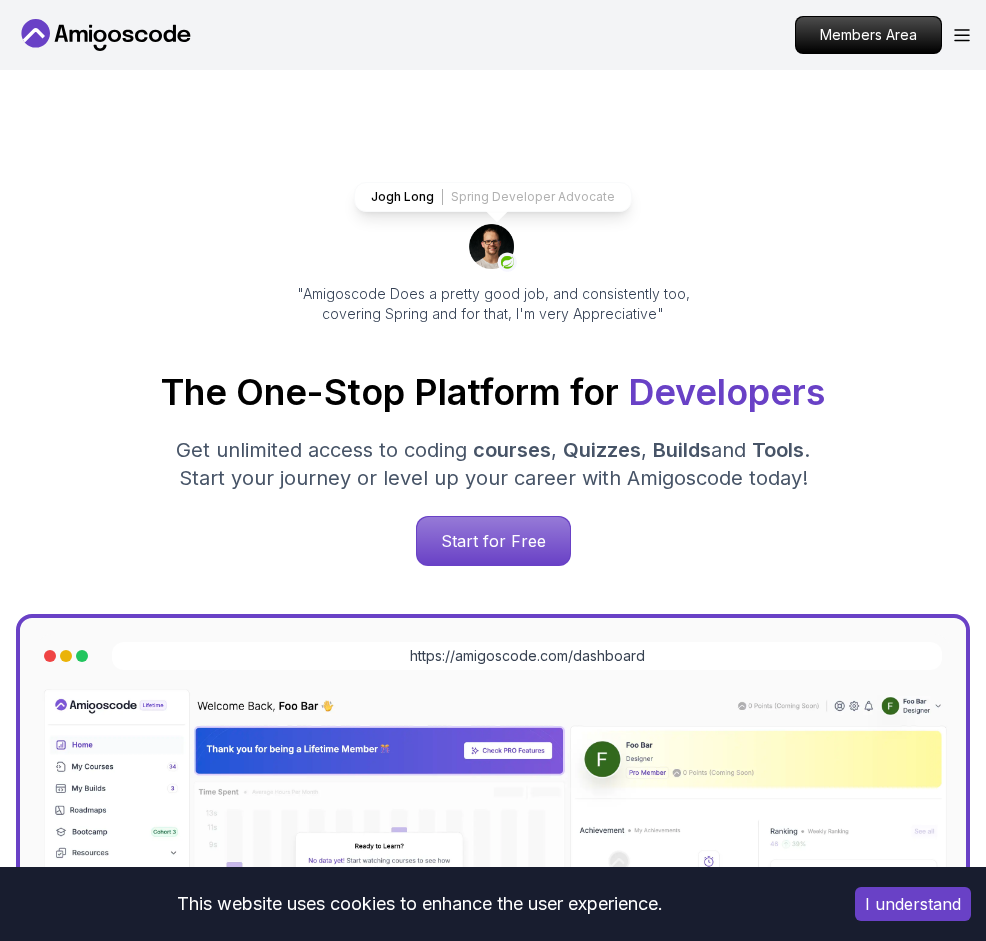 scroll, scrollTop: 0, scrollLeft: 0, axis: both 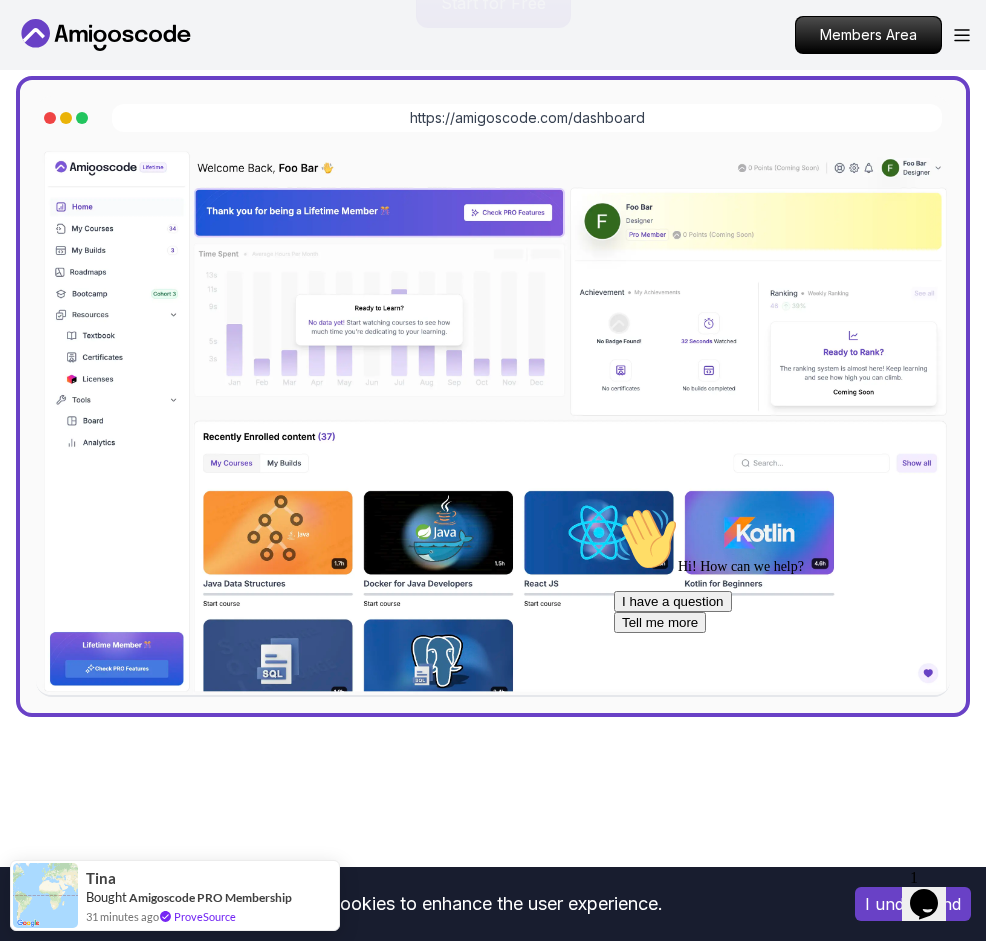 click on "This website uses cookies to enhance the user experience. I understand Products Resources Pricing Testimonials For Business Members Area Products Resources Pricing Testimonials For Business Members Area Jogh Long Spring Developer Advocate "Amigoscode Does a pretty good job, and consistently too, covering Spring and for that, I'm very Appreciative" The One-Stop Platform for   Developers Get unlimited access to coding   courses ,   Quizzes ,   Builds  and   Tools . Start your journey or level up your career with Amigoscode today! Start for Free https://amigoscode.com/dashboard OUR AMIGO STUDENTS WORK IN TOP COMPANIES Courses Builds Discover Amigoscode's Latest   Premium Courses! Get unlimited access to coding   courses ,   Quizzes ,   Builds  and   Tools . Start your journey or level up your career with Amigoscode today! Browse all  courses Advanced Spring Boot Pro Dive deep into Spring Boot with our advanced course, designed to take your skills from intermediate to expert level. NEW Spring Boot for Beginners" at bounding box center [493, 6340] 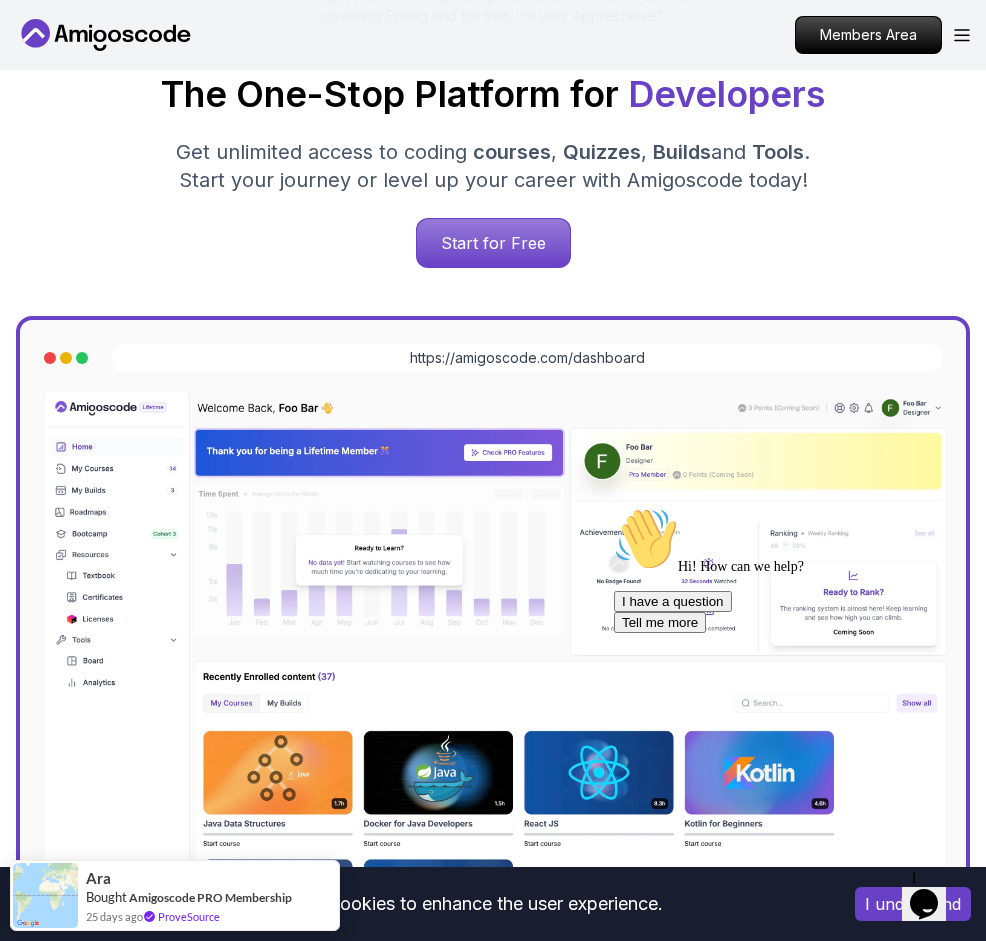 scroll, scrollTop: 0, scrollLeft: 0, axis: both 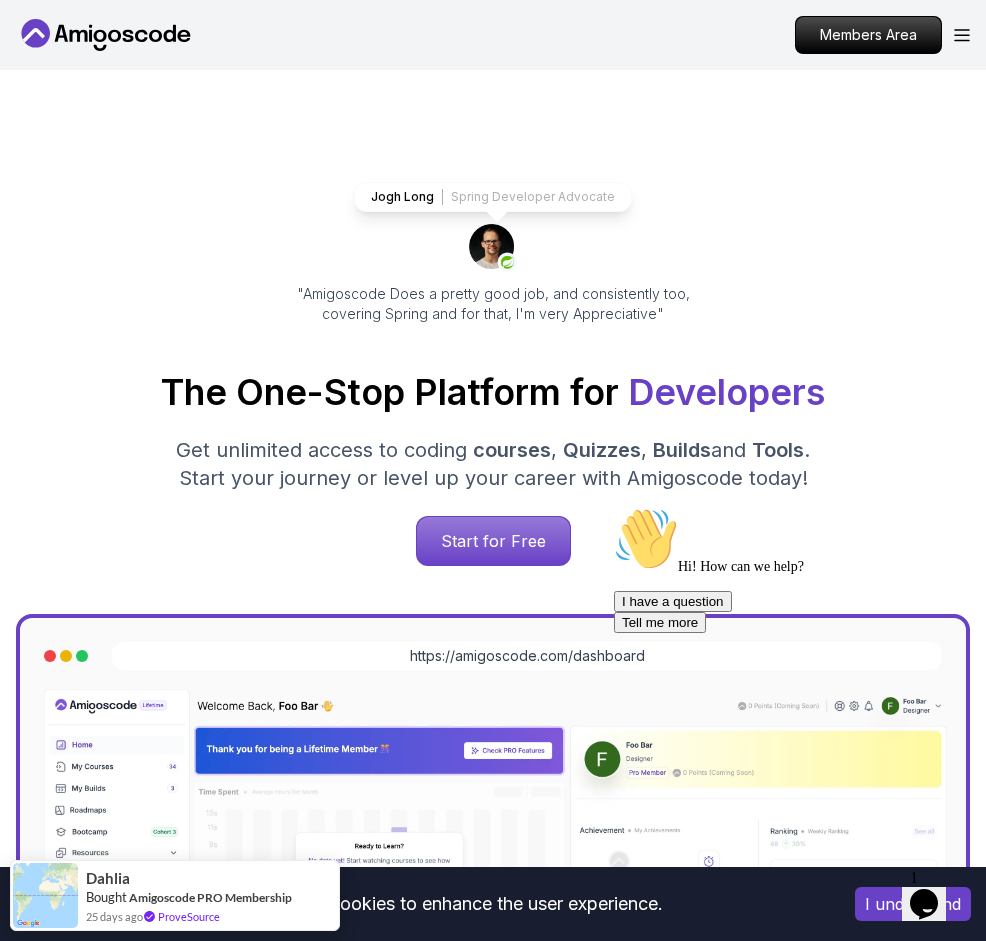 click on "Jogh Long Spring Developer Advocate "Amigoscode Does a pretty good job, and consistently too, covering Spring and for that, I'm very Appreciative"" at bounding box center (493, 253) 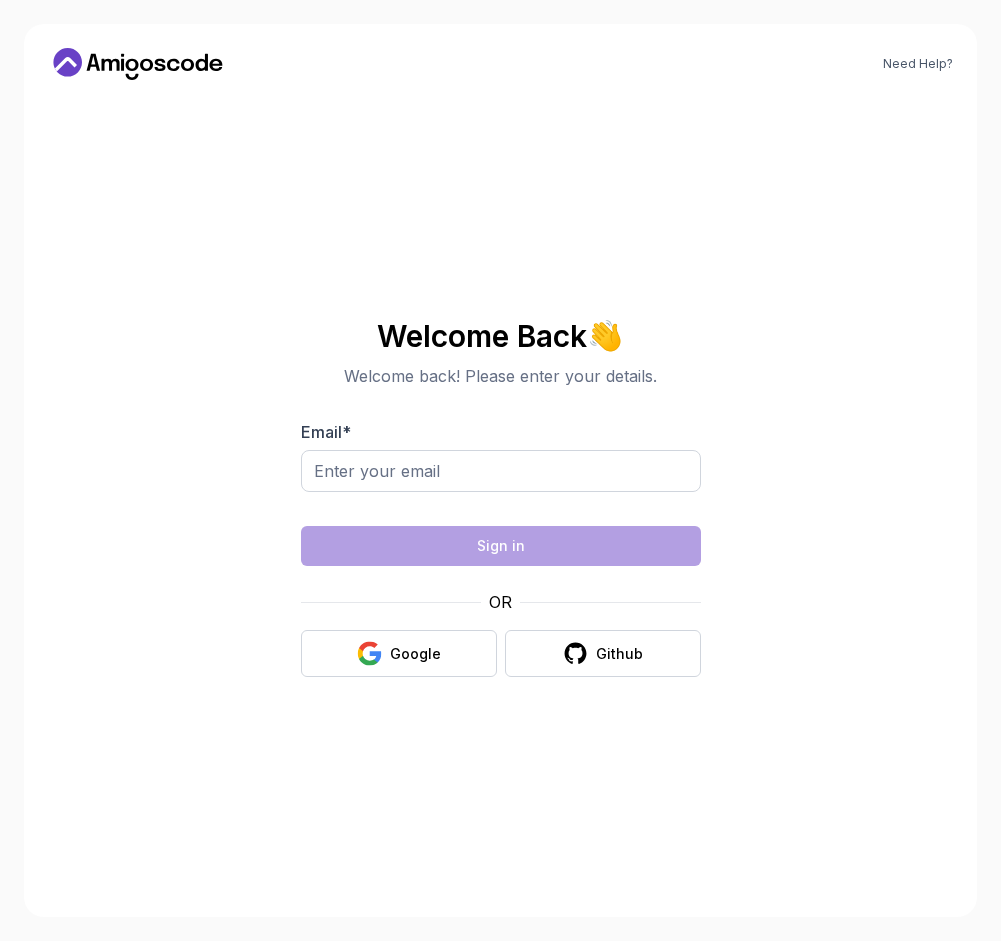 scroll, scrollTop: 0, scrollLeft: 0, axis: both 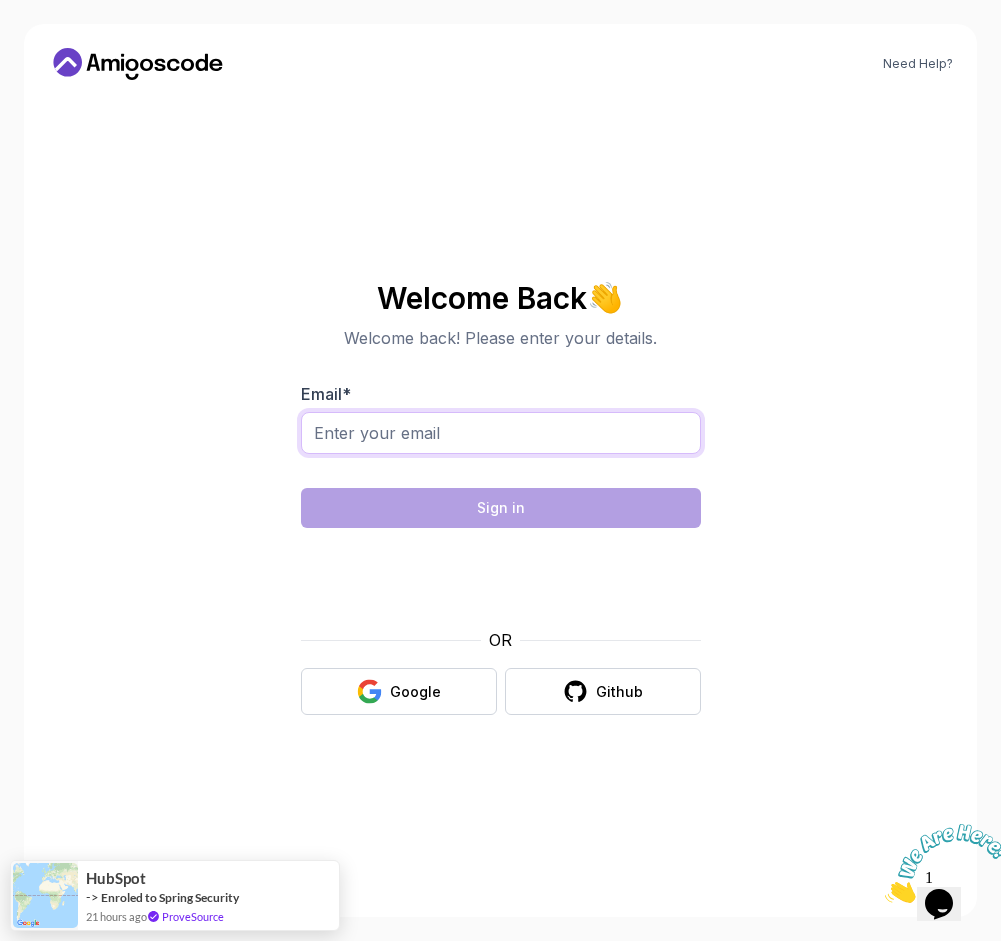click on "Email *" at bounding box center [501, 433] 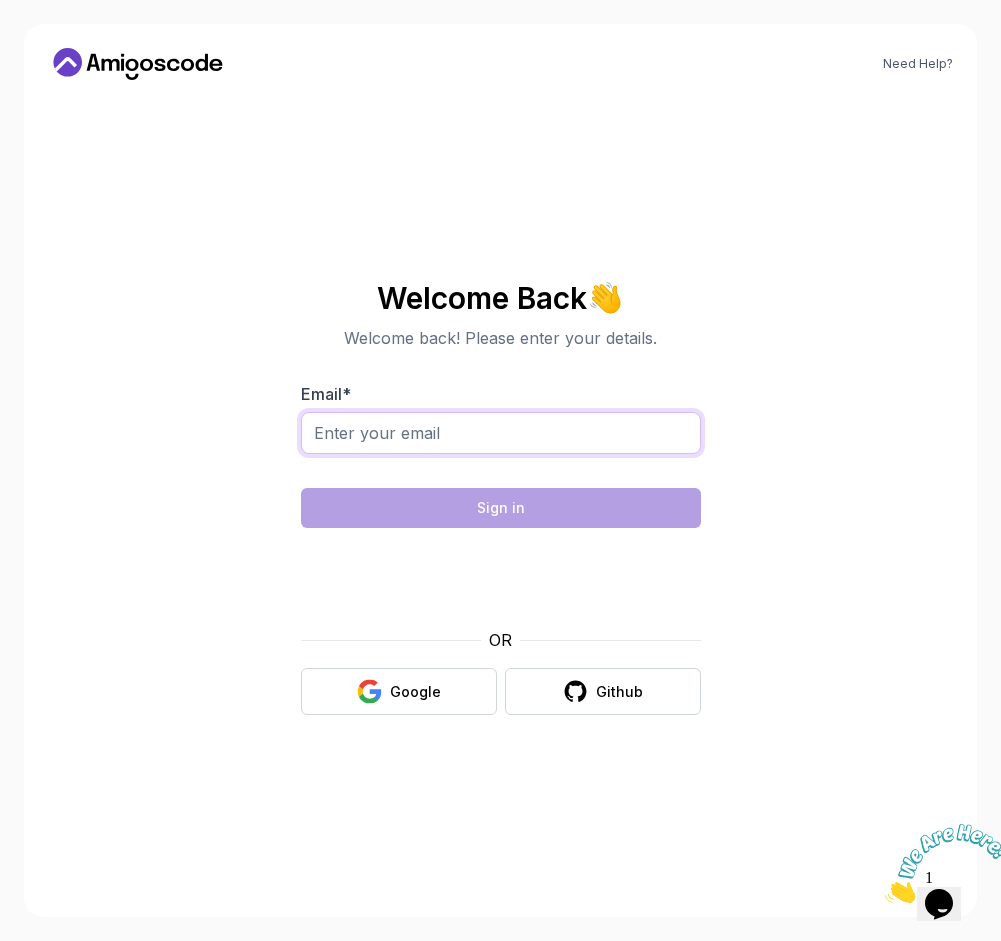 type on "[EMAIL]" 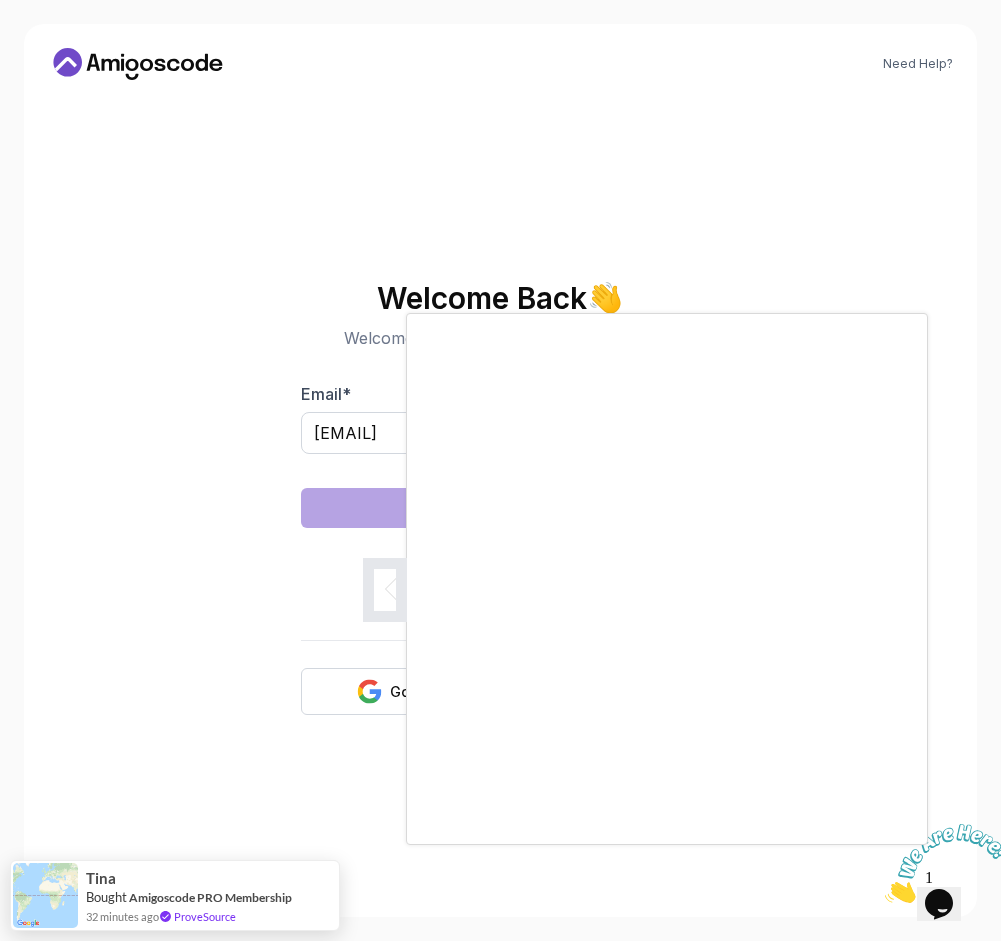 click at bounding box center (500, 470) 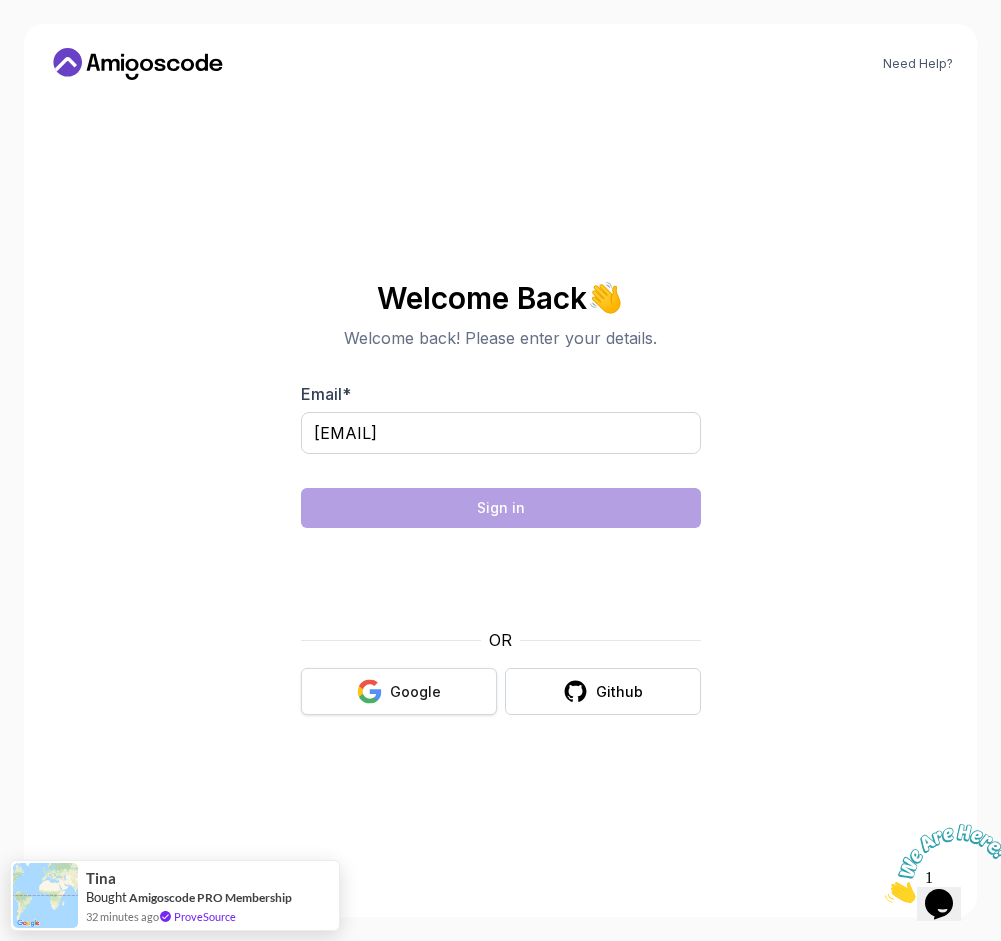 click on "Google" at bounding box center (399, 691) 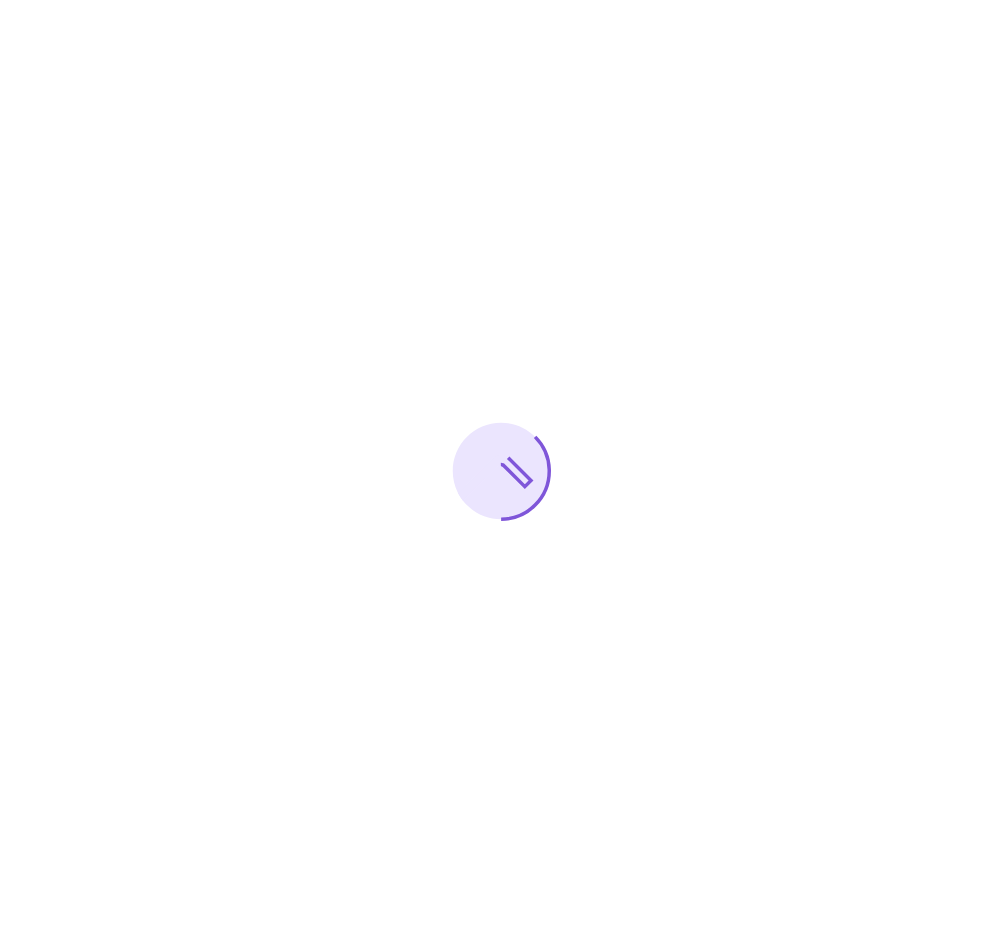 scroll, scrollTop: 0, scrollLeft: 0, axis: both 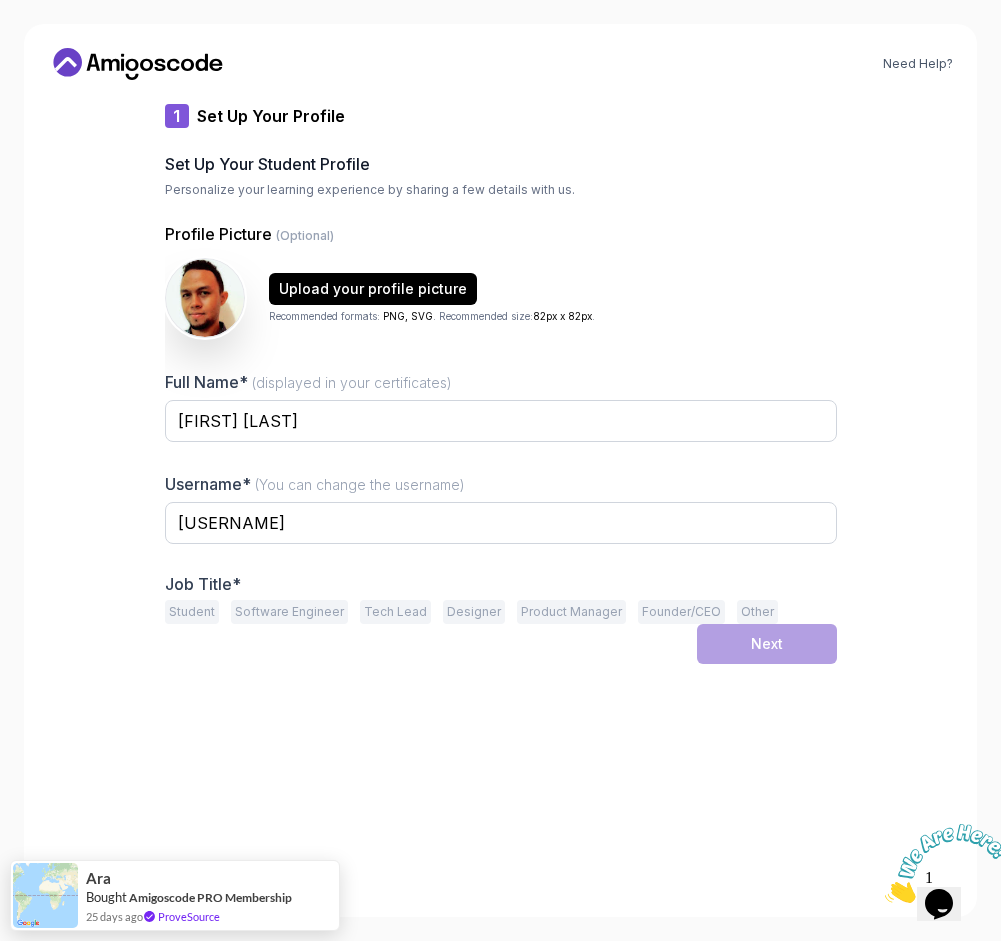 click on "Profile Picture   (Optional) Upload your profile picture Recommended formats:   PNG, SVG . Recommended size:  82px x 82px . Full Name*   (displayed in your certificates) [FIRST] [LAST] Username*   (You can change the username) [USERNAME] Job Title* Student Software Engineer Tech Lead Designer Product Manager Founder/CEO Other" at bounding box center (501, 423) 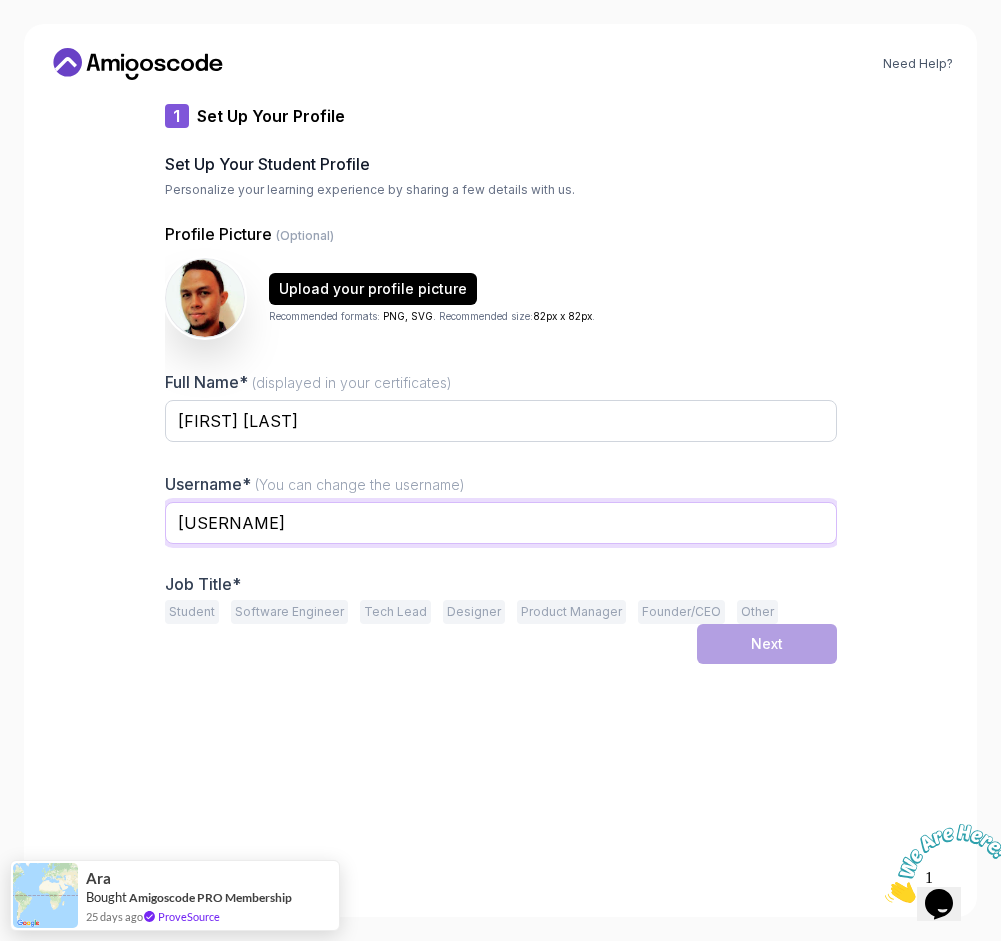 click on "[USERNAME]" at bounding box center [501, 523] 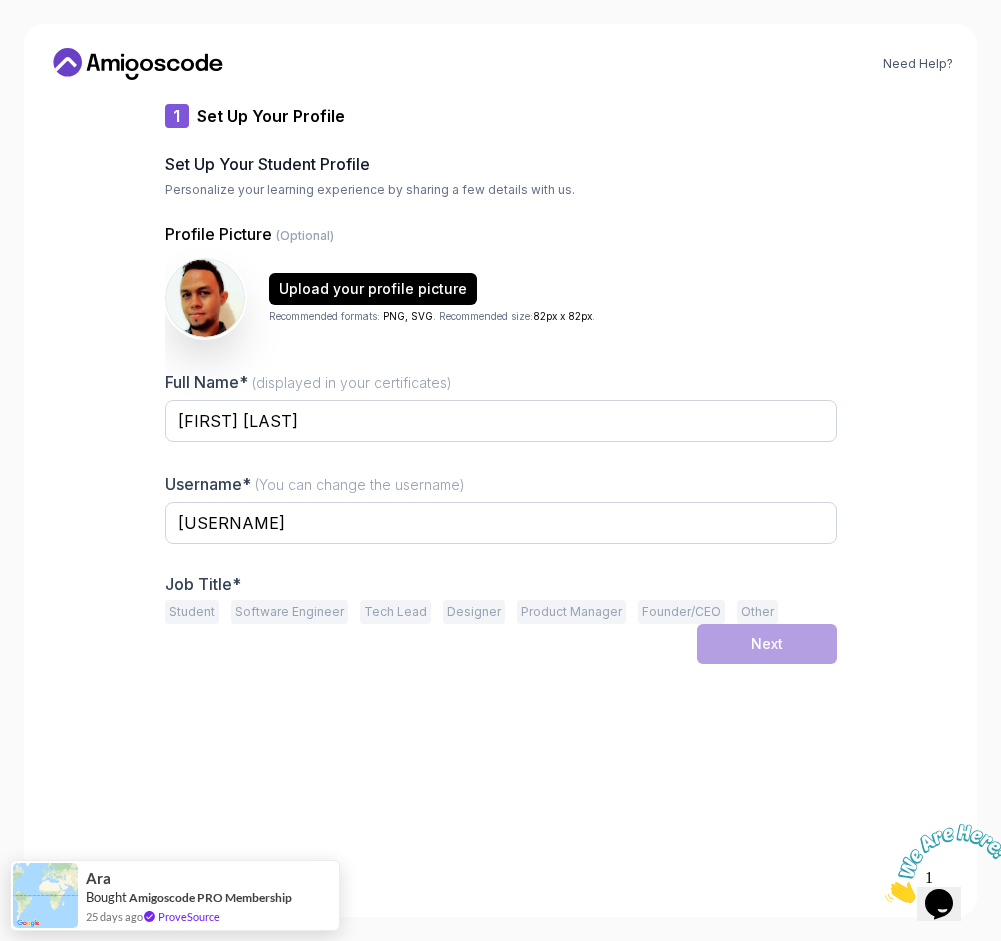 click on "1 Set Up Your Profile 1 Set Up Your Profile 2 Let's Get to Know You Set Up Your Student Profile Personalize your learning experience by sharing a few details with us. Profile Picture   (Optional) Upload your profile picture Recommended formats:   PNG, SVG . Recommended size:  82px x 82px . Full Name*   (displayed in your certificates) [FIRST] [LAST] Username*   (You can change the username) [USERNAME] Job Title* Student Software Engineer Tech Lead Designer Product Manager Founder/CEO Other Next" at bounding box center [501, 498] 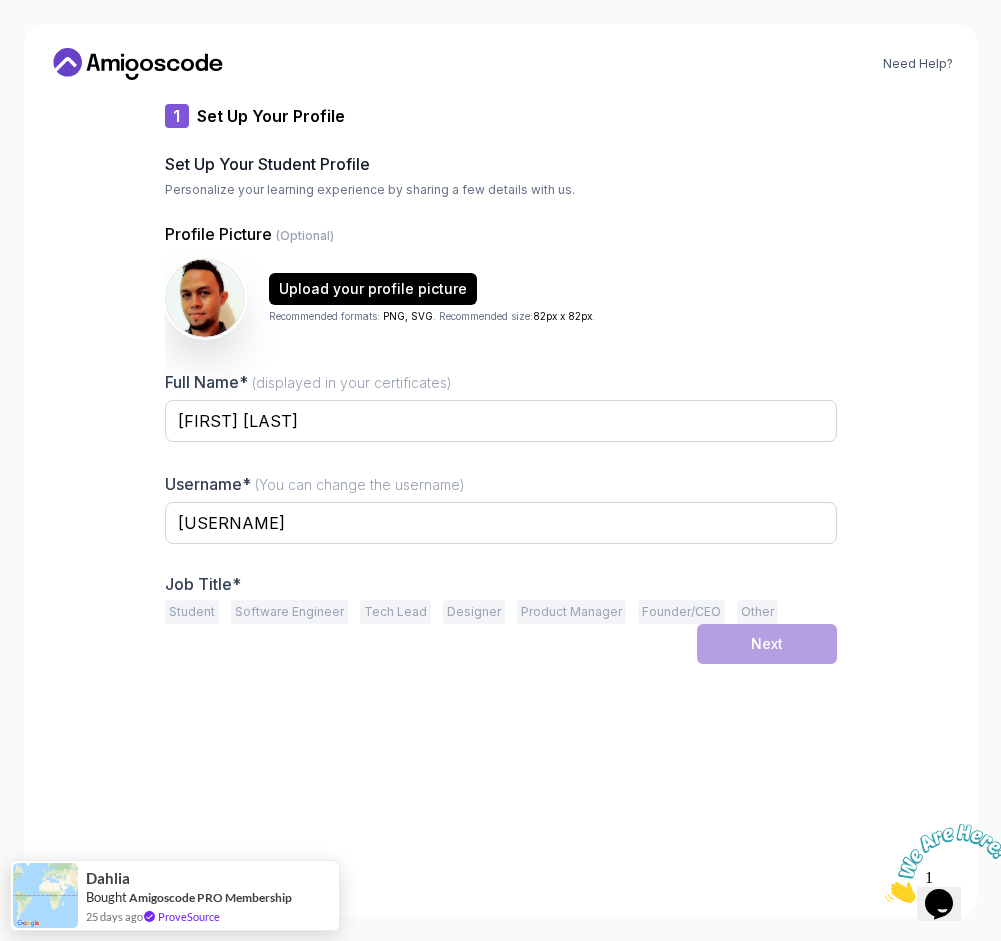 click on "Other" at bounding box center [757, 612] 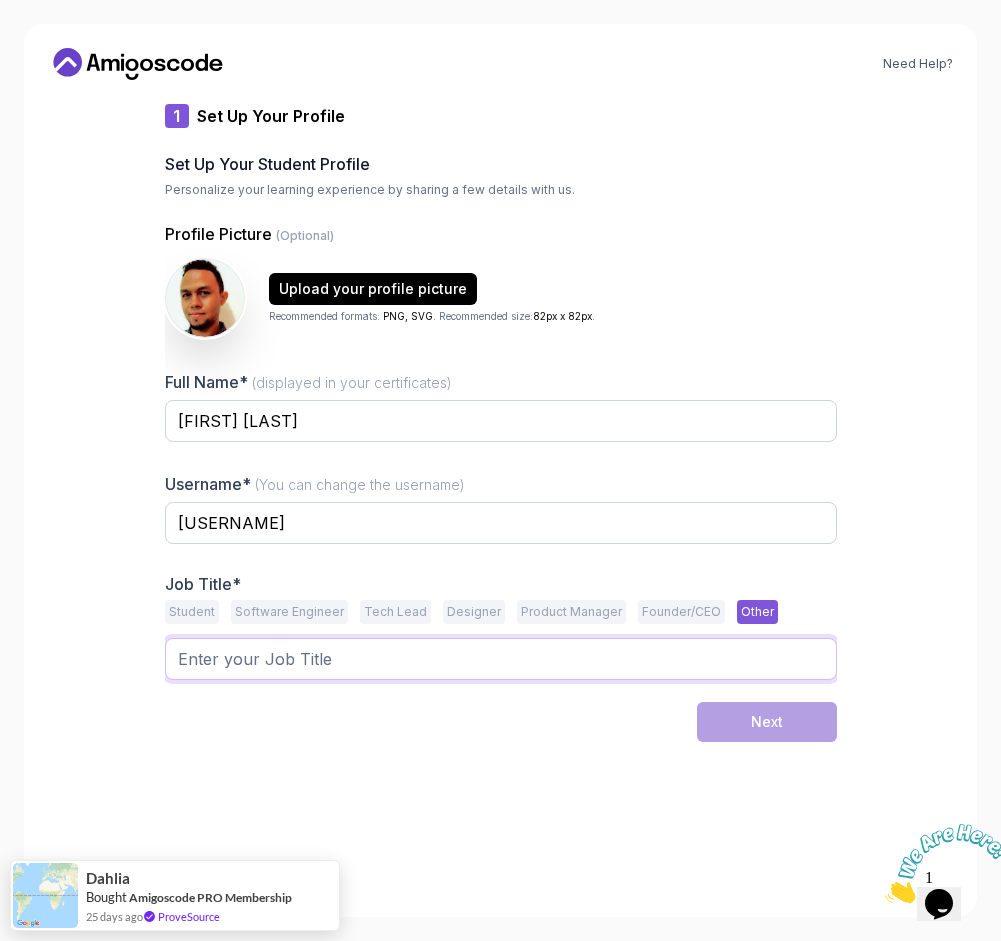 click at bounding box center [501, 659] 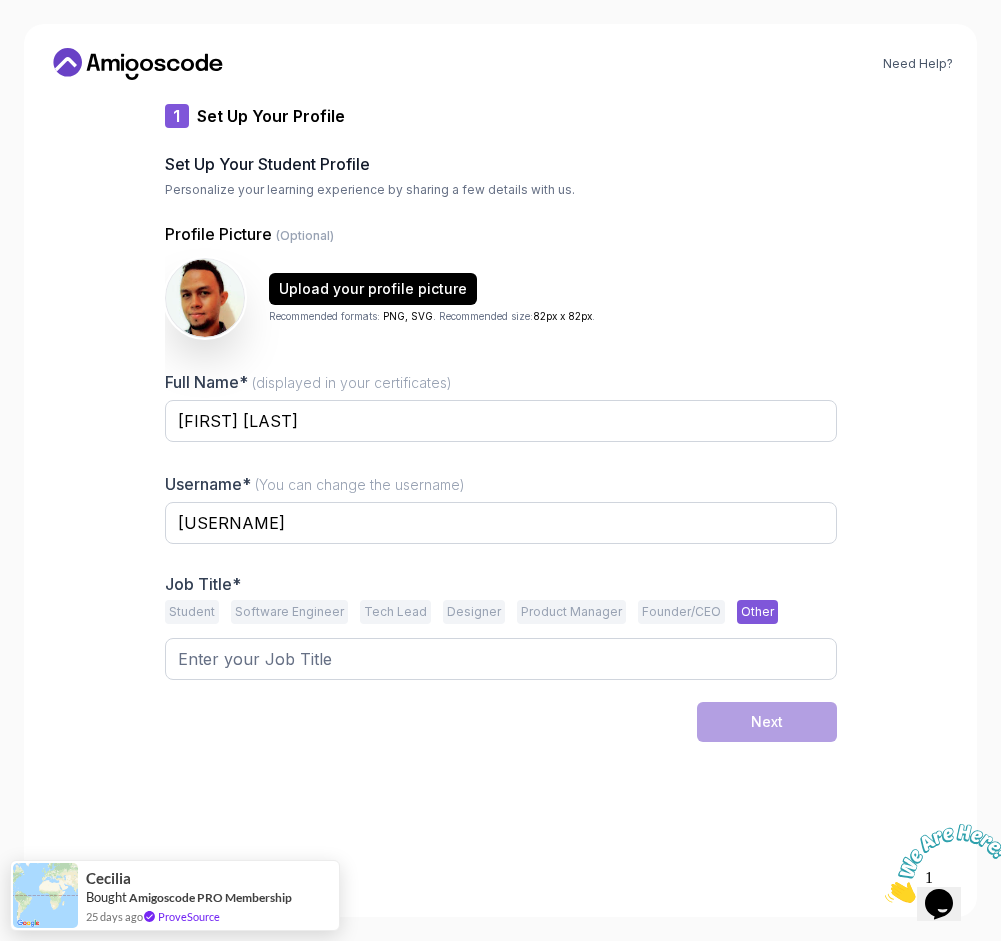 click on "Software Engineer" at bounding box center [289, 612] 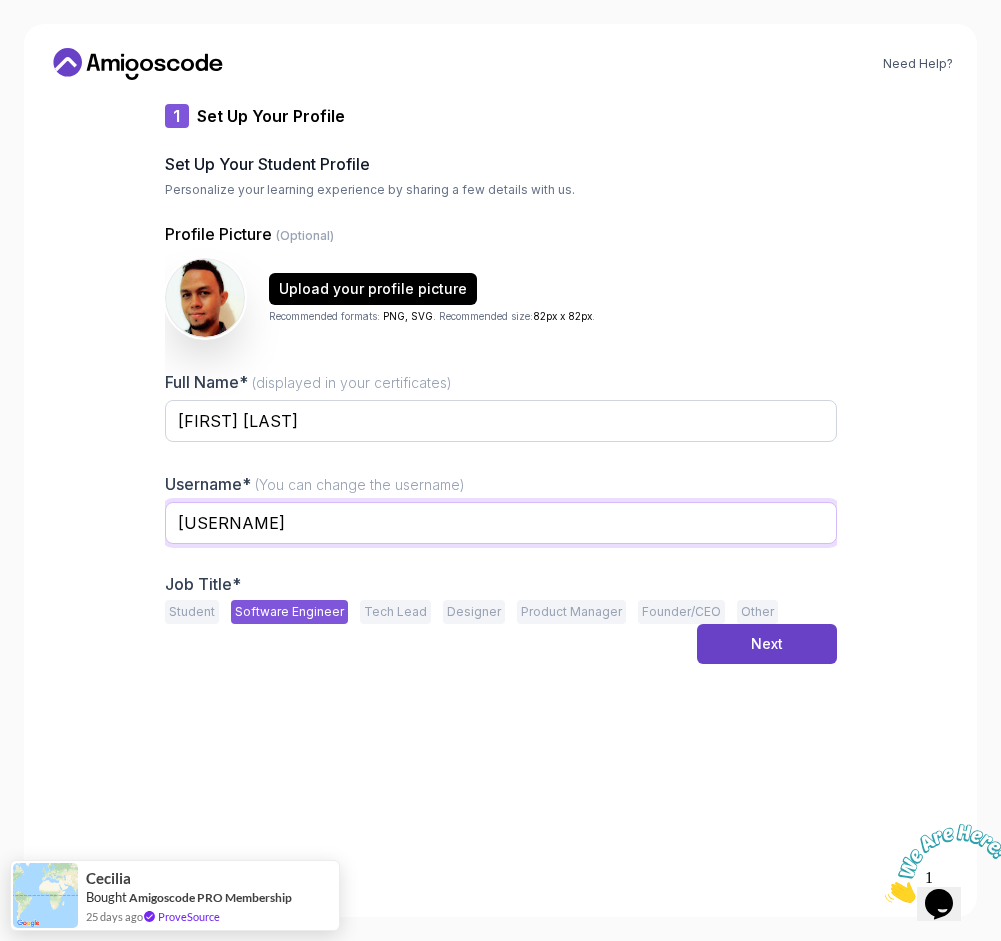 drag, startPoint x: 375, startPoint y: 526, endPoint x: 19, endPoint y: 526, distance: 356 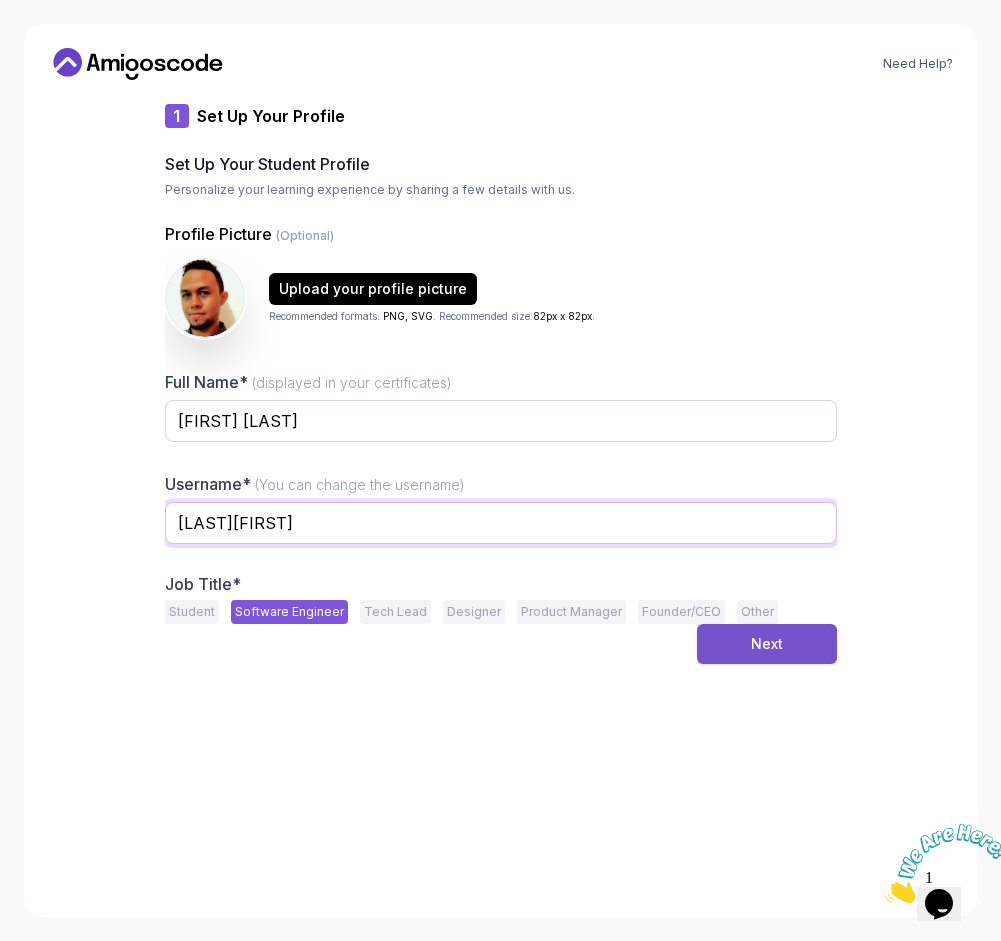 type on "[LAST][FIRST]" 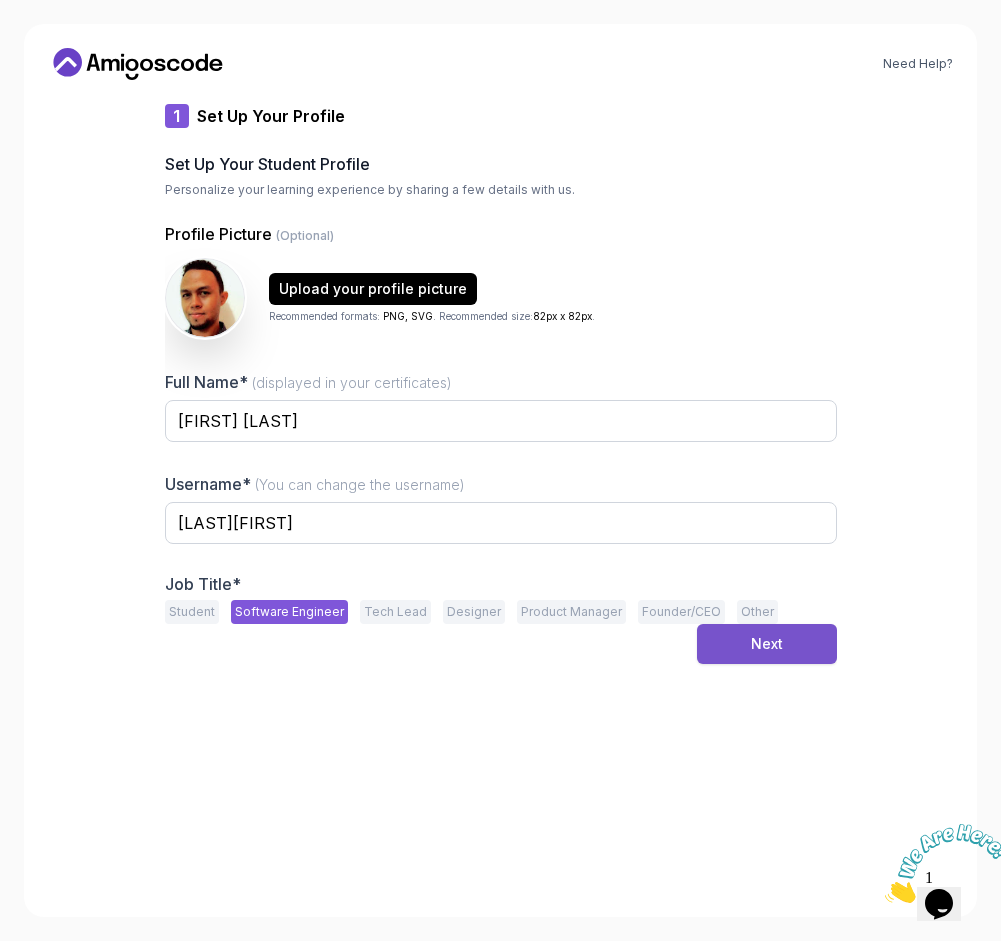 click on "Next" at bounding box center (767, 644) 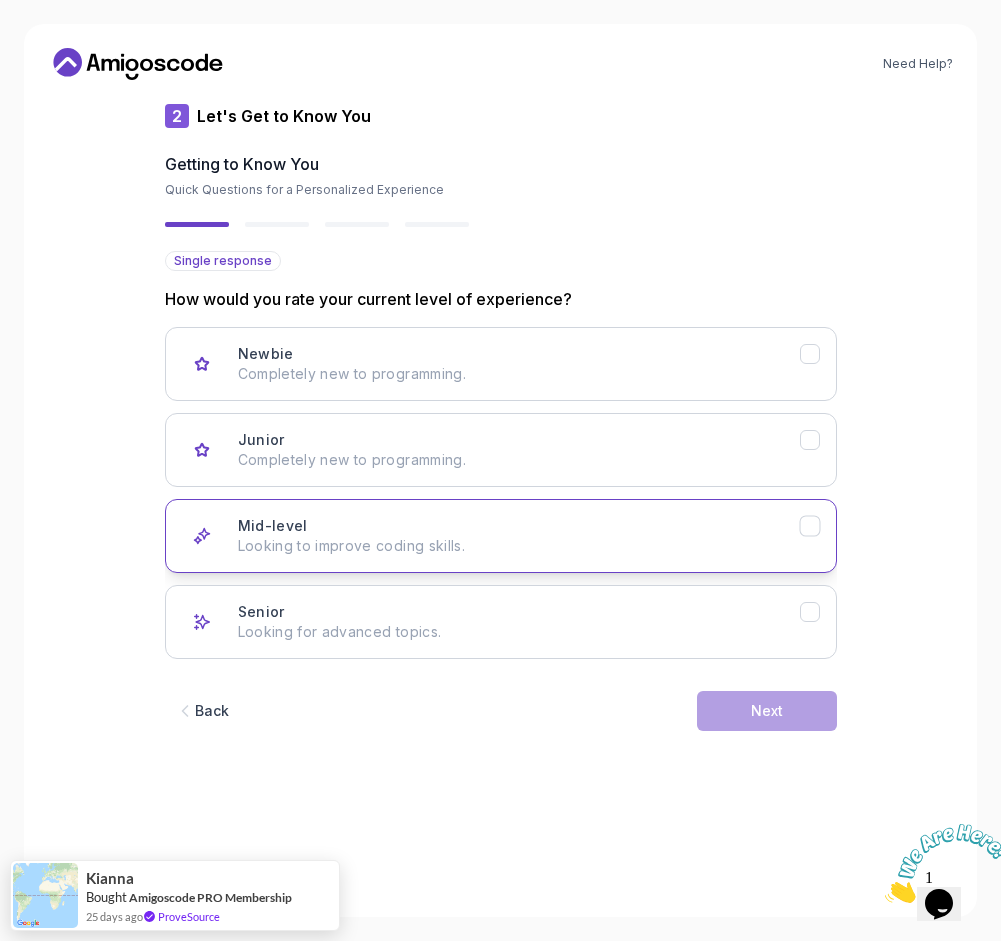 click on "Looking to improve coding skills." at bounding box center (519, 546) 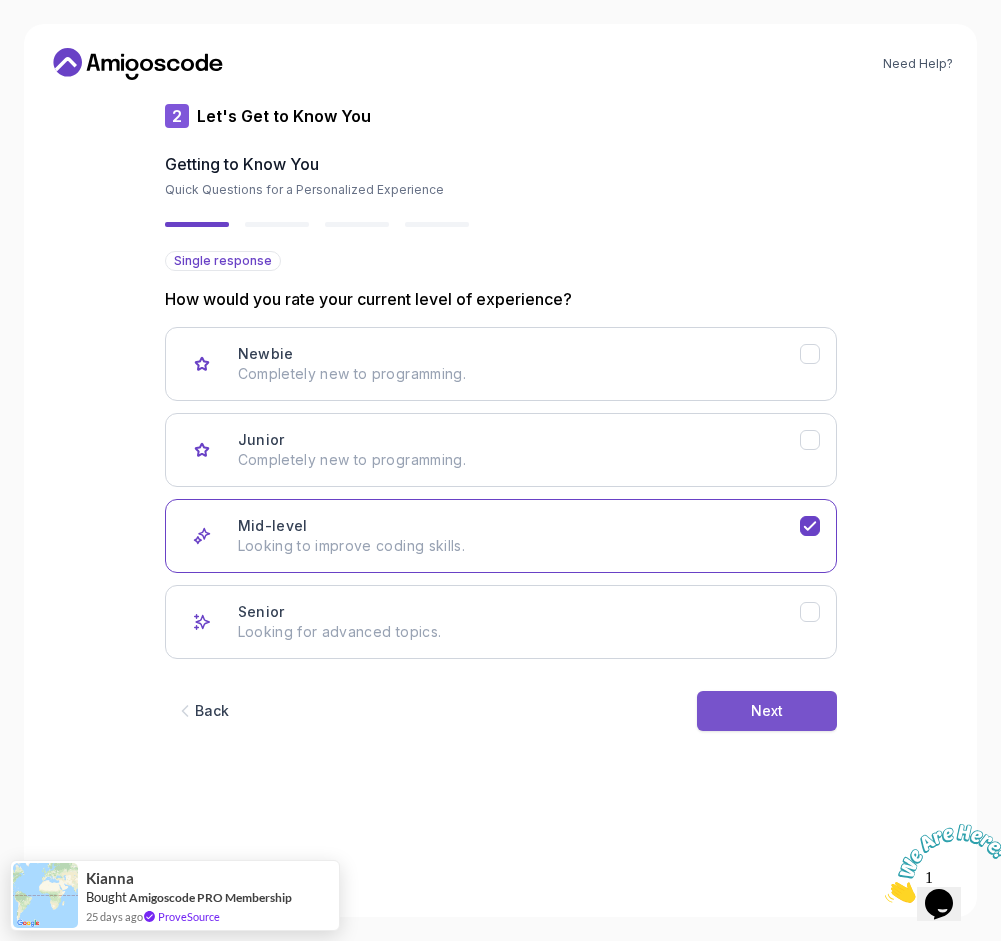 click on "Next" at bounding box center (767, 711) 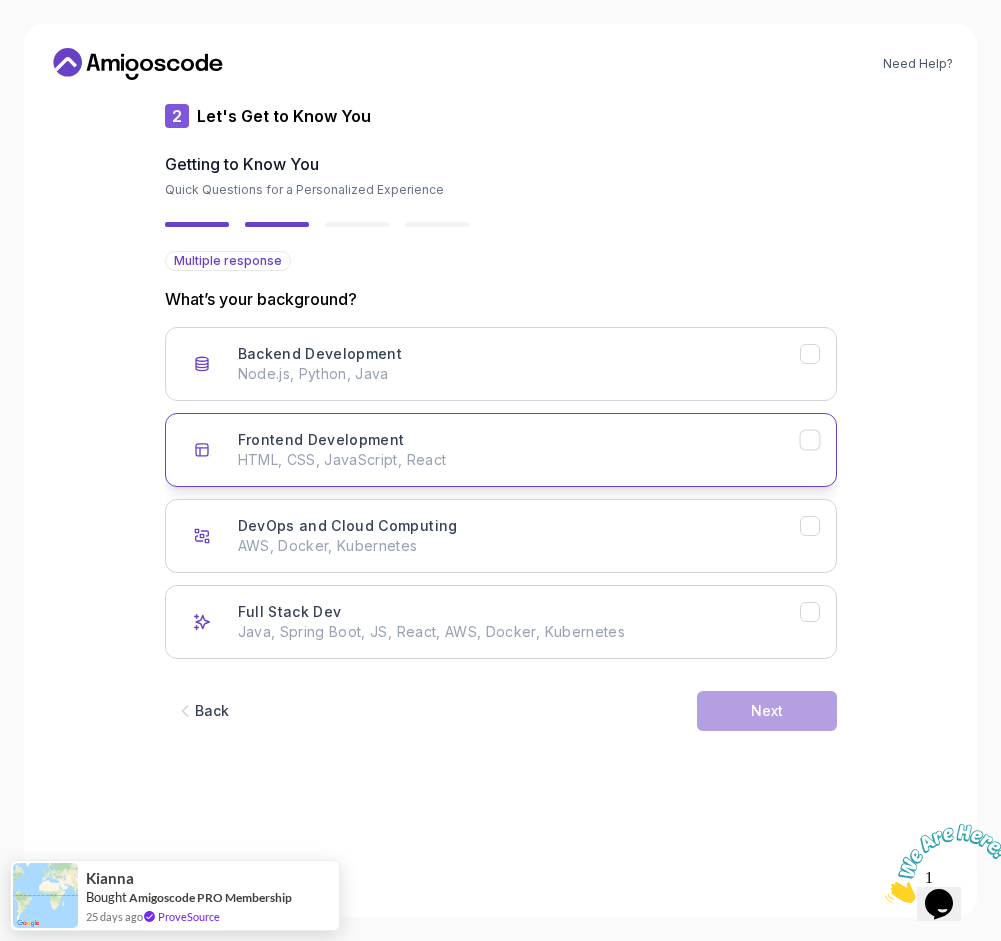 click on "HTML, CSS, JavaScript, React" at bounding box center [519, 460] 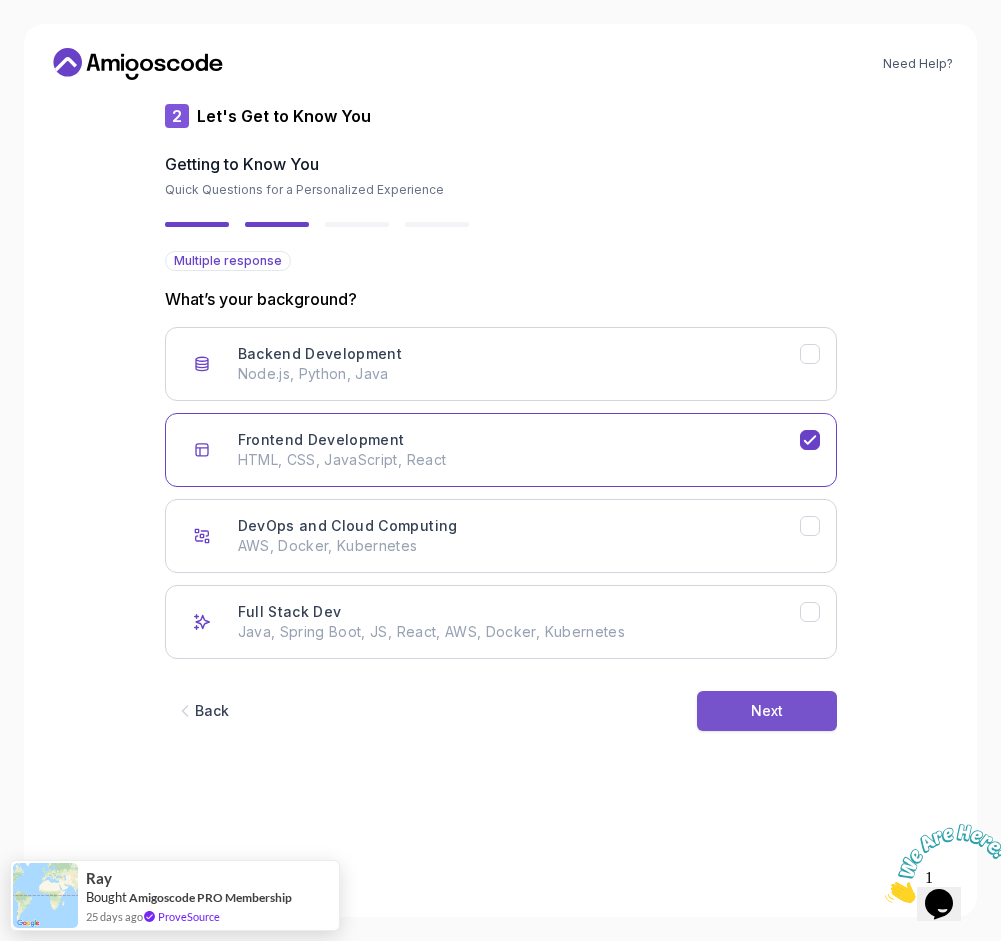 click on "Next" at bounding box center [767, 711] 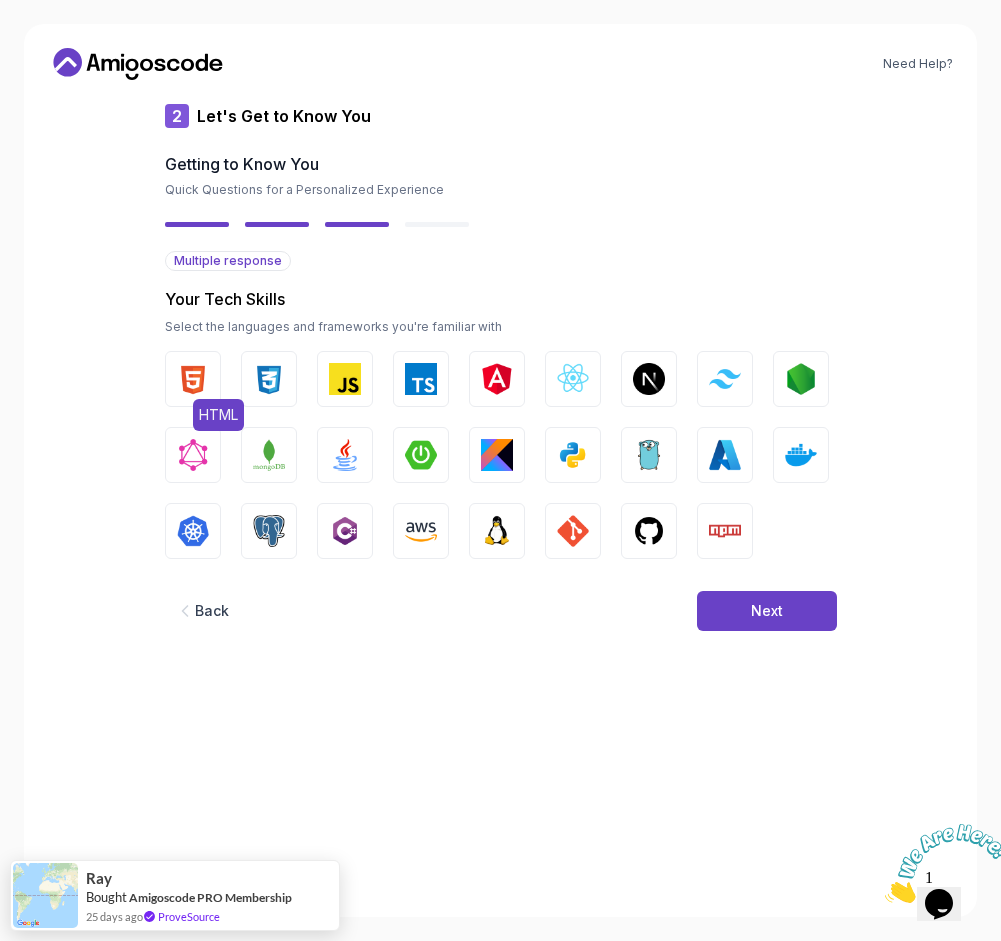 click at bounding box center (193, 379) 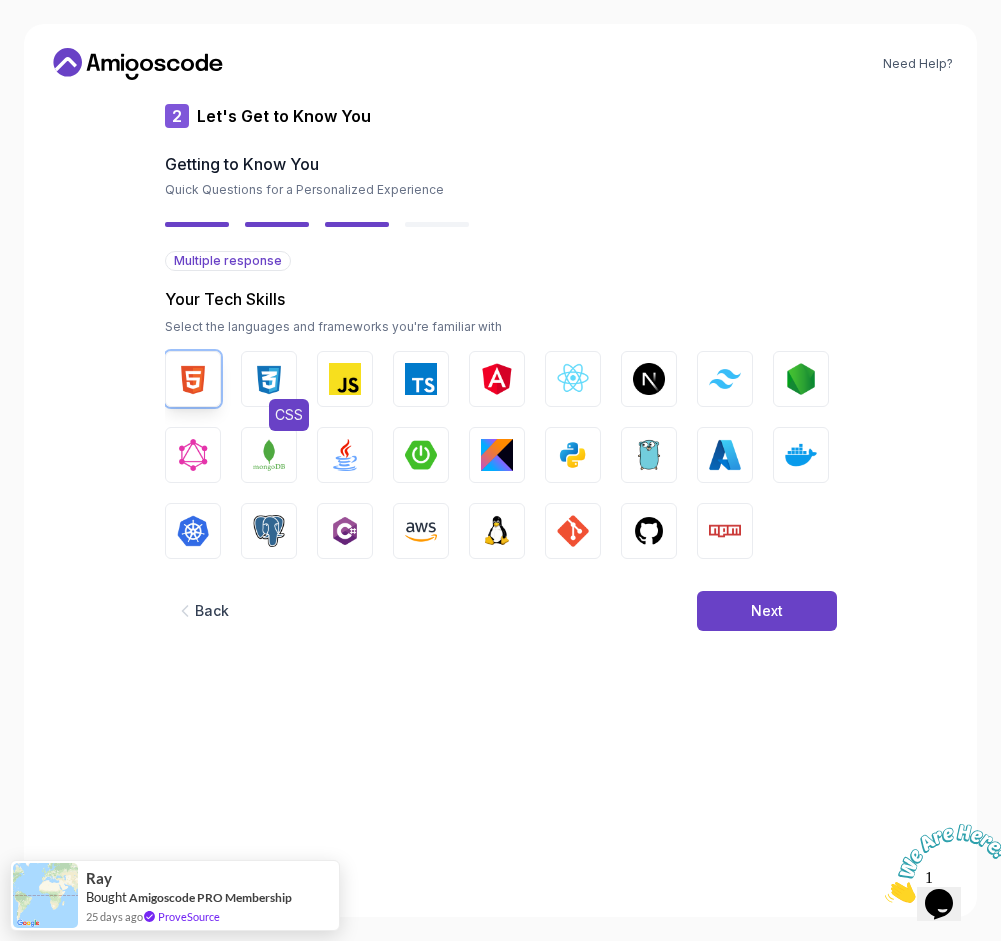 click at bounding box center (269, 379) 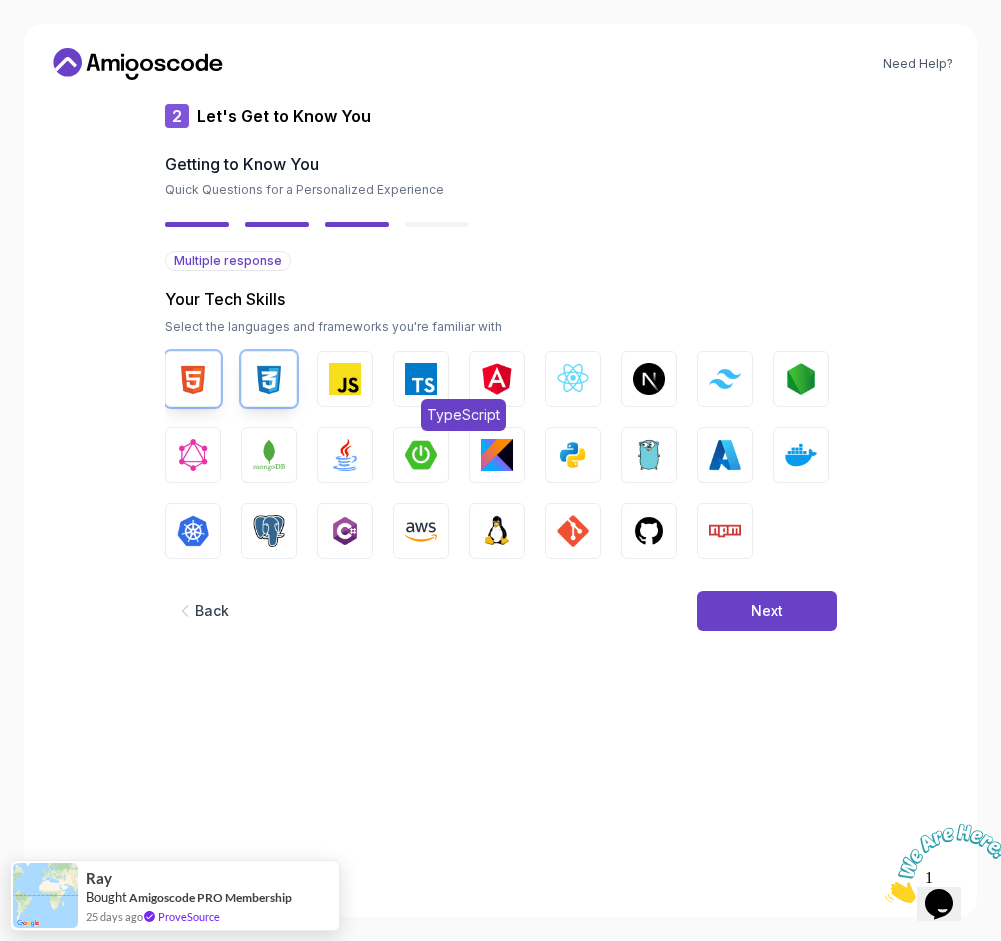 click at bounding box center (421, 379) 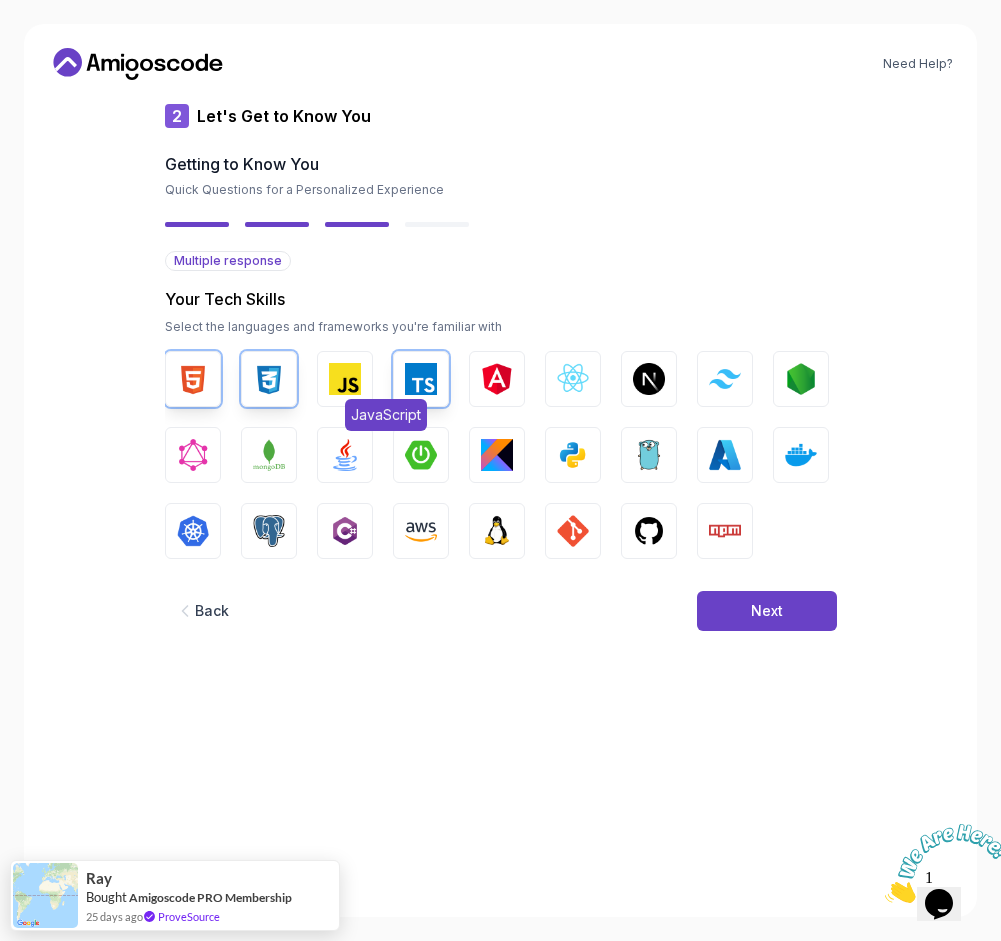 click at bounding box center [345, 379] 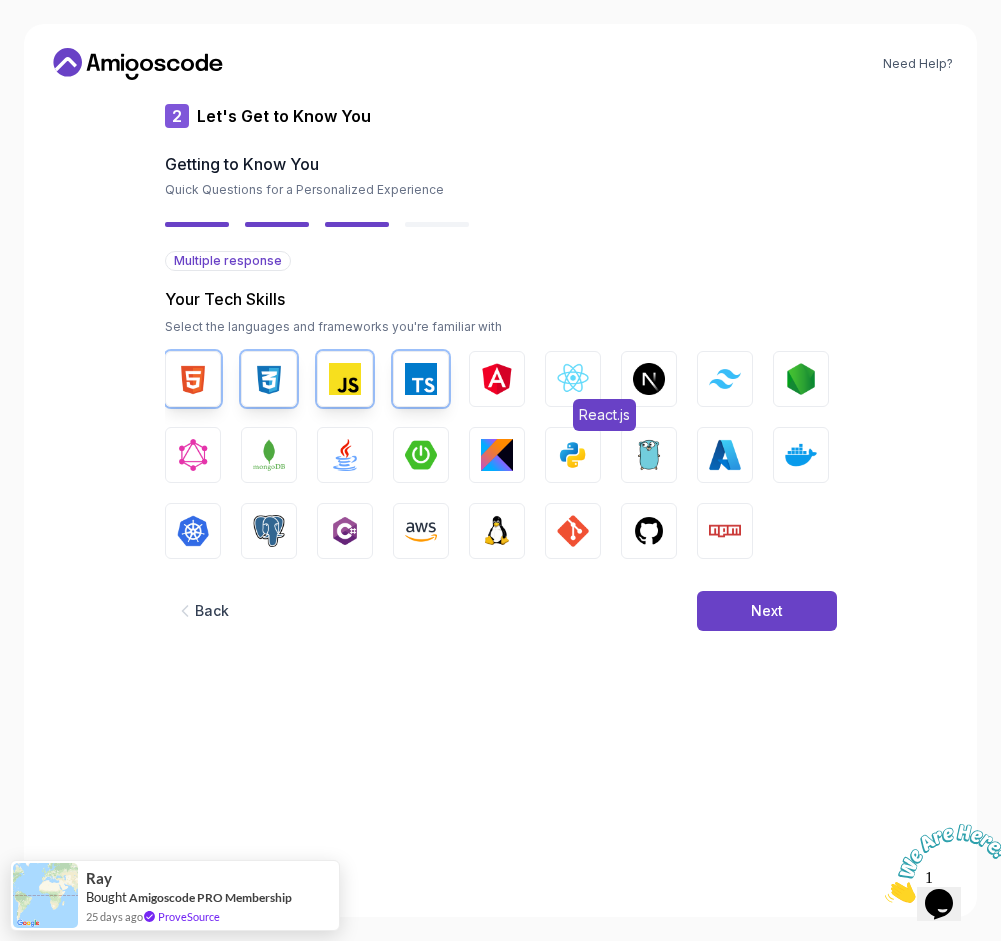 click at bounding box center (573, 379) 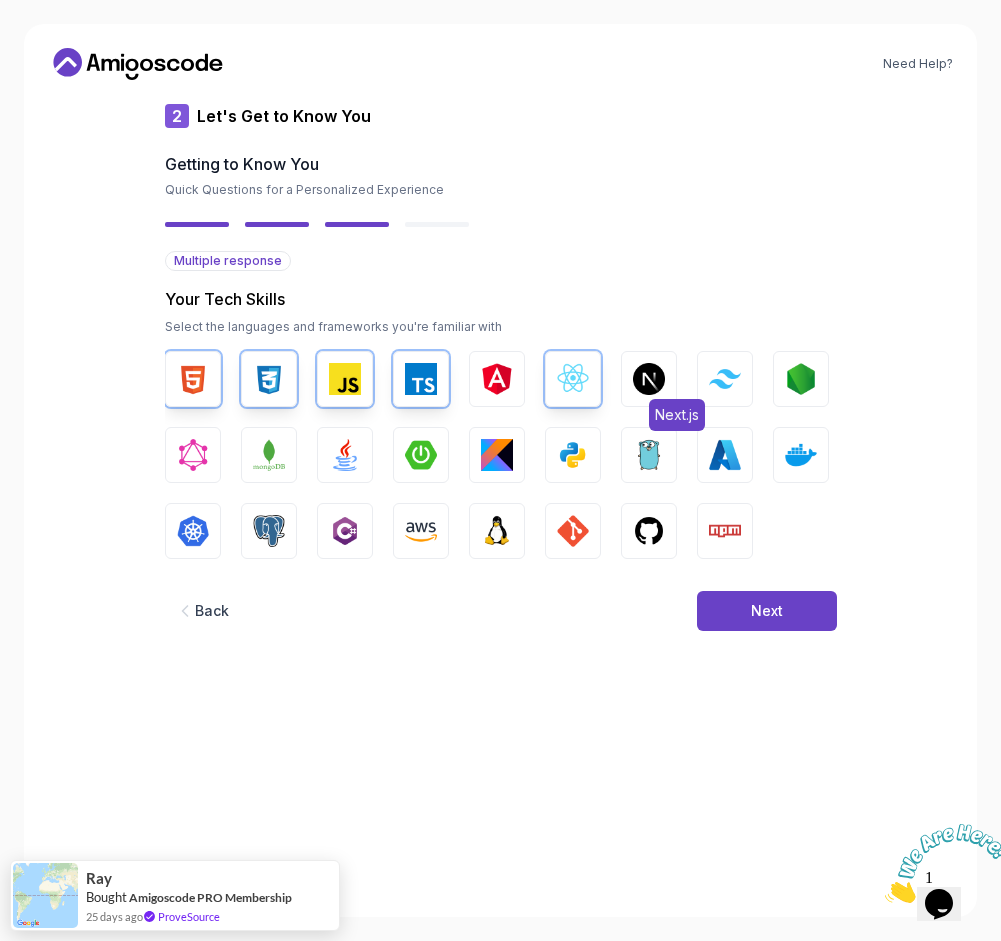 click at bounding box center (649, 379) 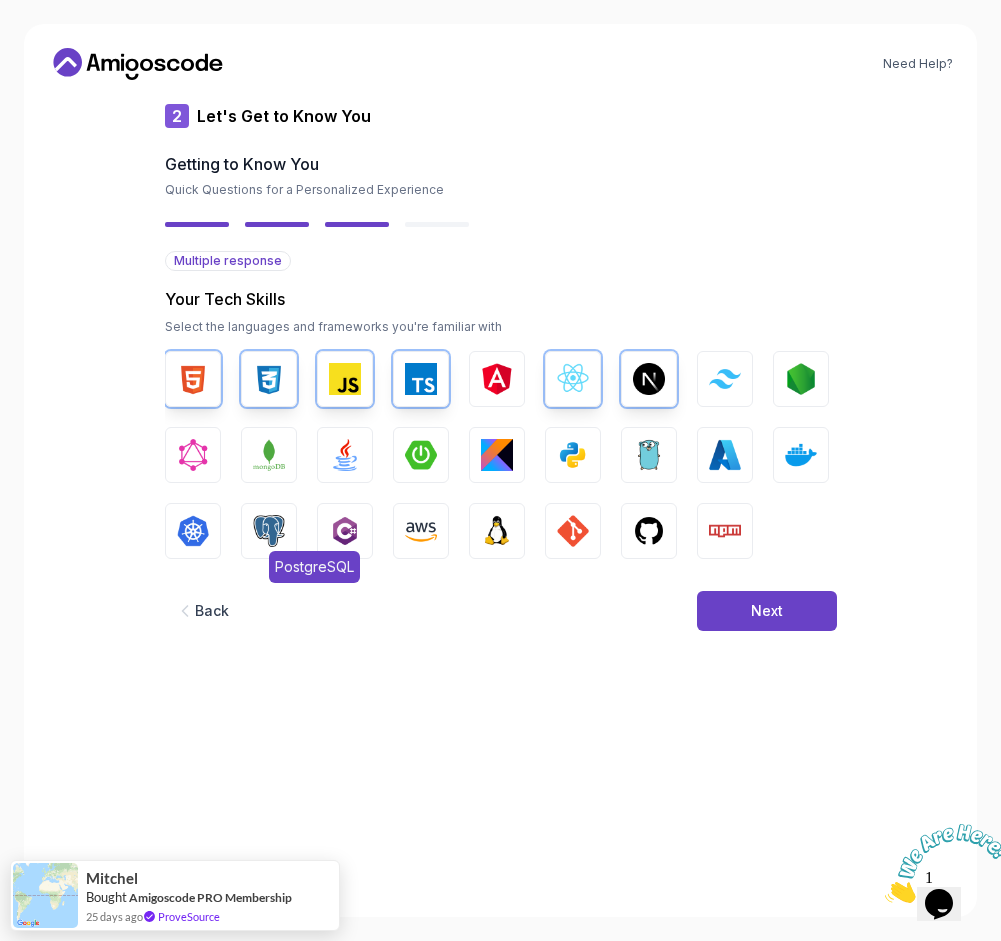 click on "PostgreSQL" at bounding box center (269, 531) 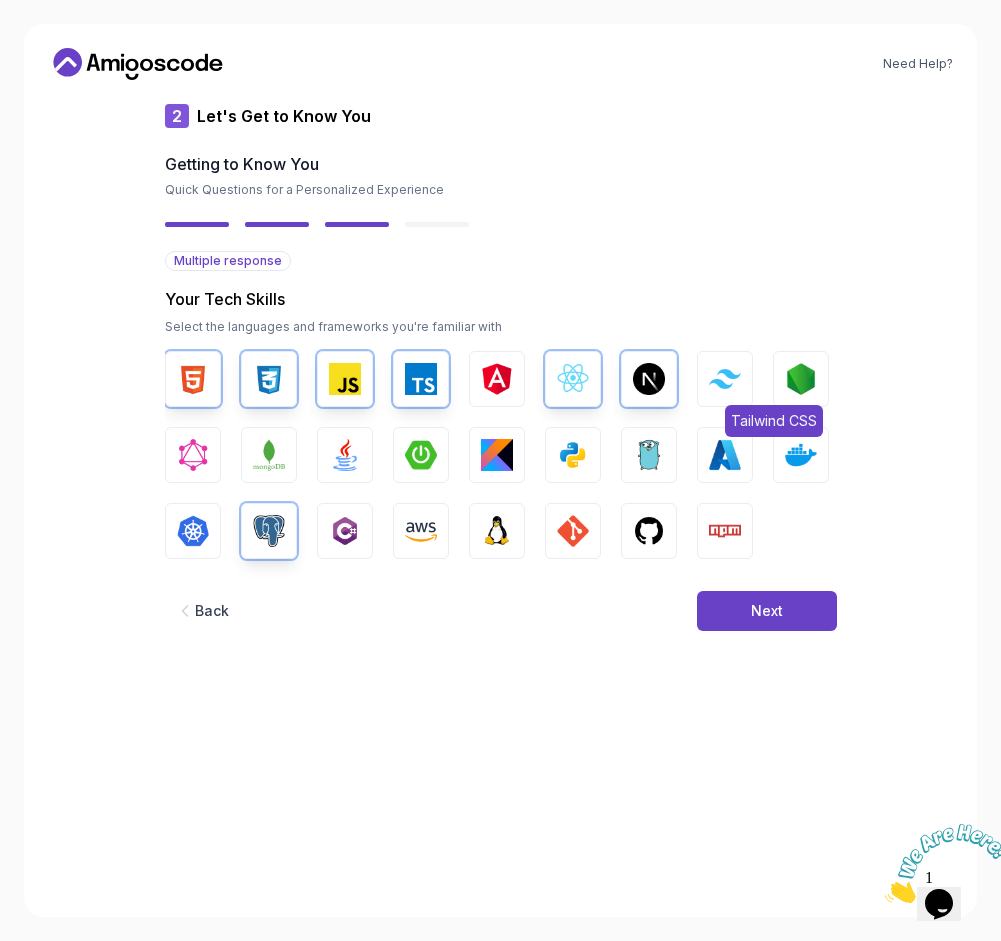 click at bounding box center (725, 378) 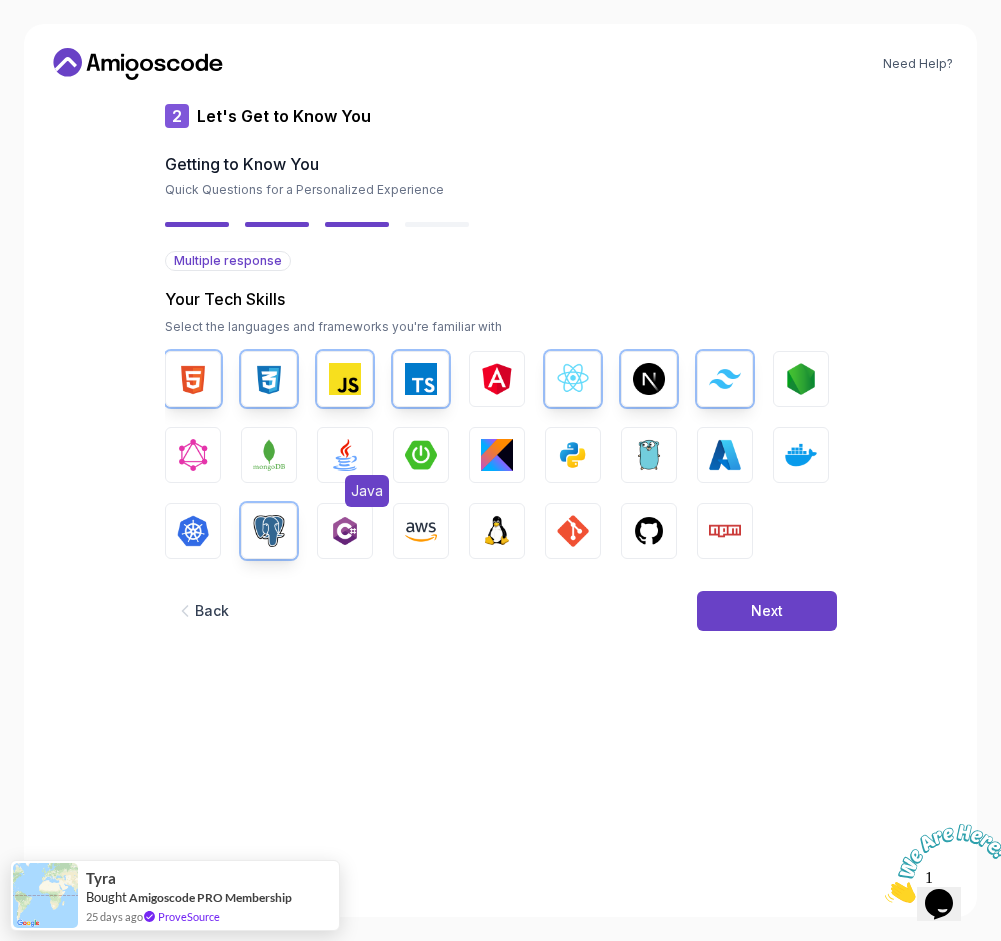 click at bounding box center [345, 455] 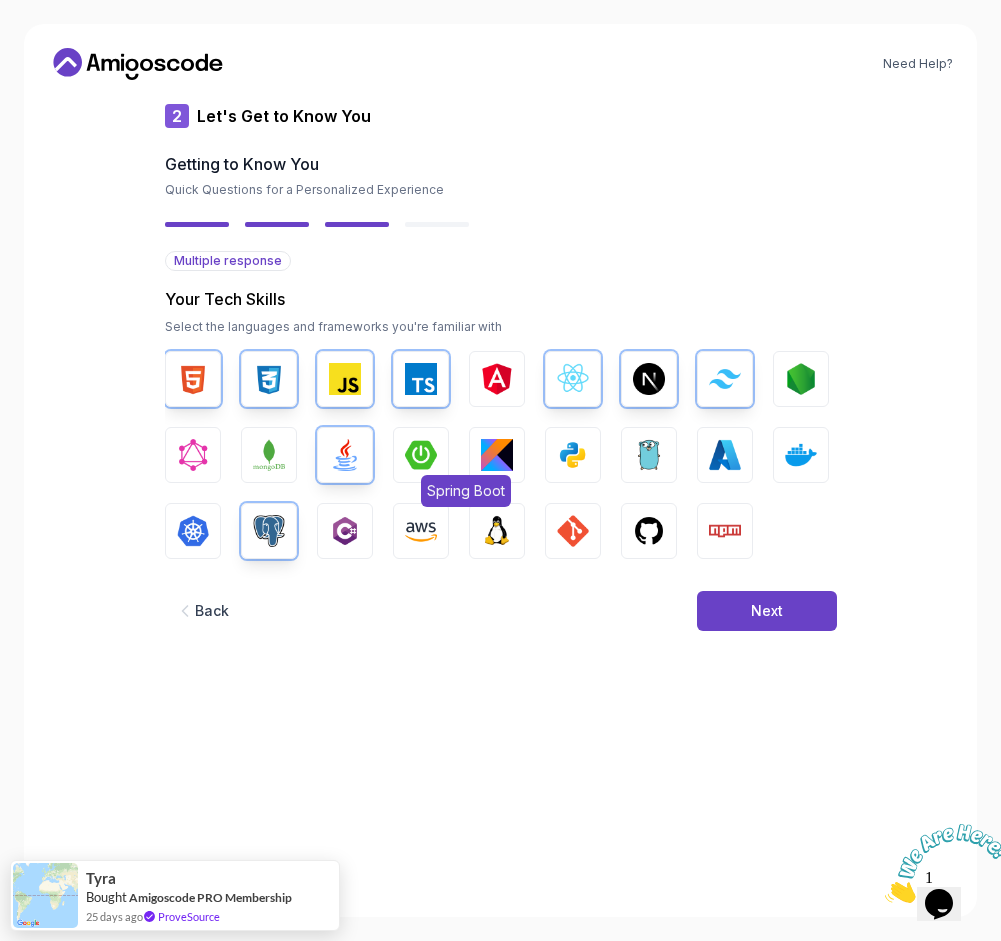 click at bounding box center [421, 455] 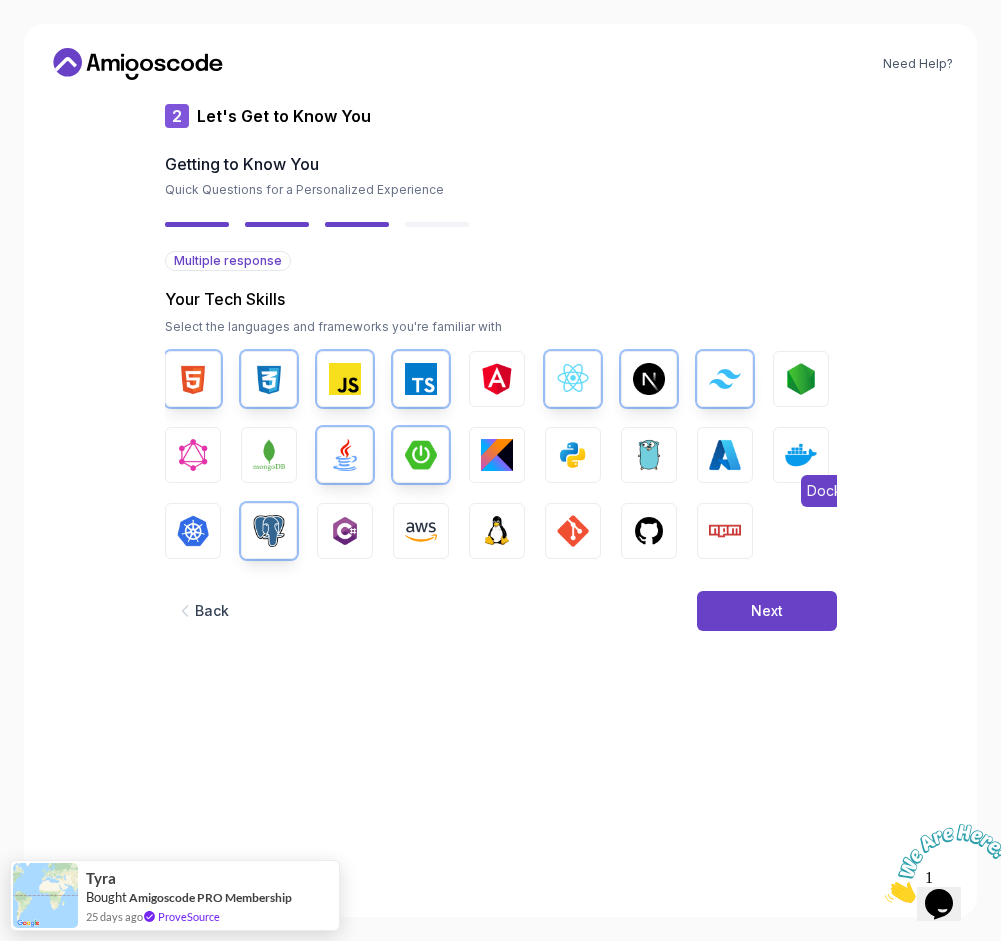 click at bounding box center [801, 455] 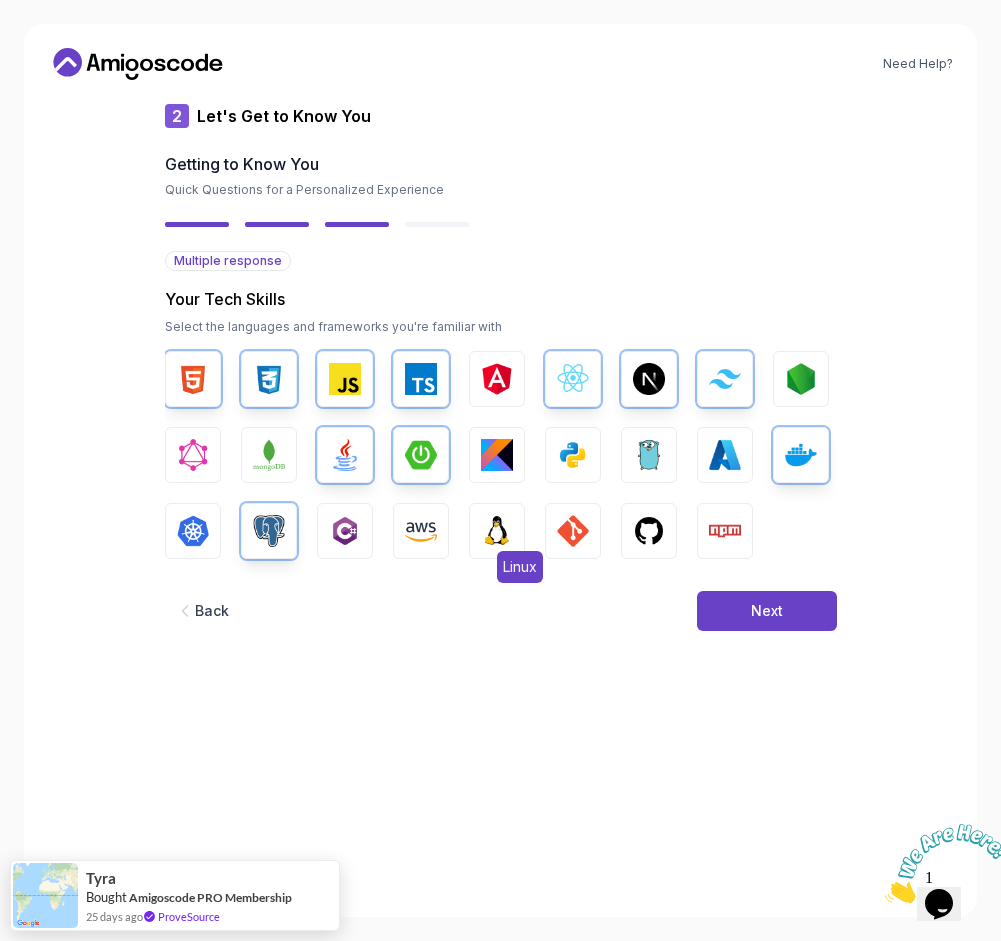 click at bounding box center [497, 531] 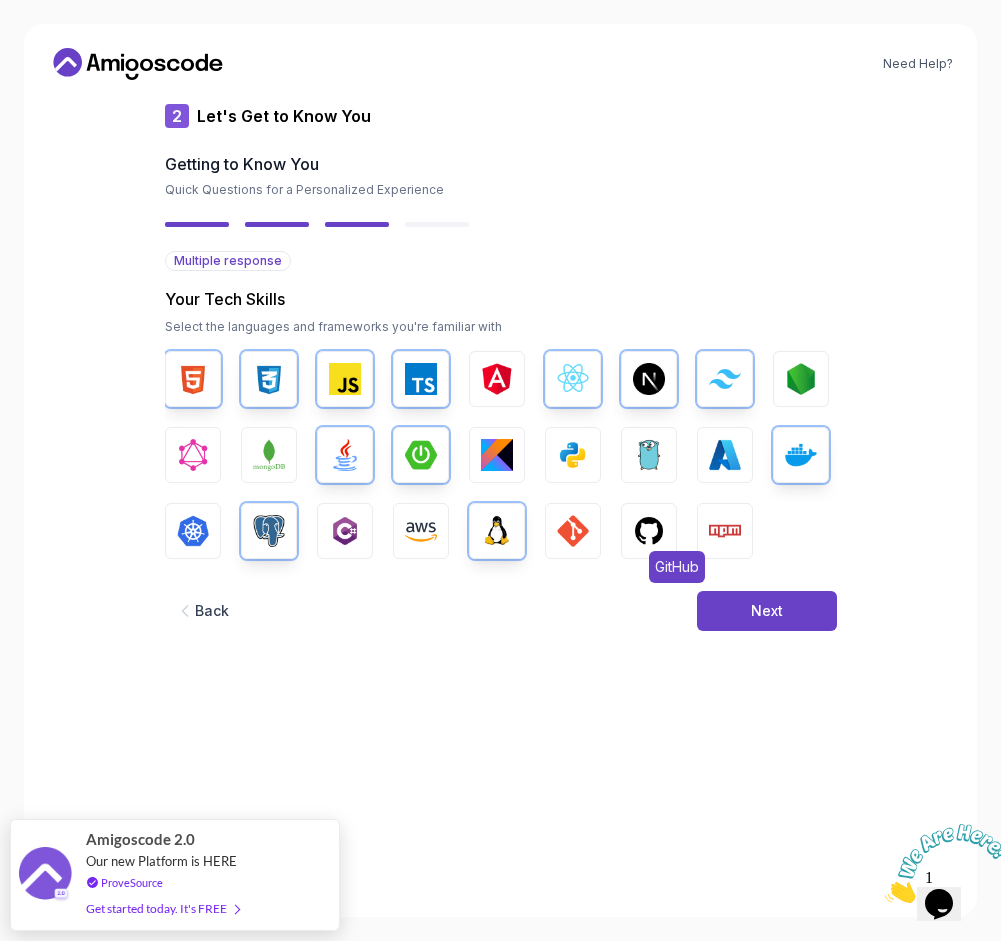 click at bounding box center (649, 531) 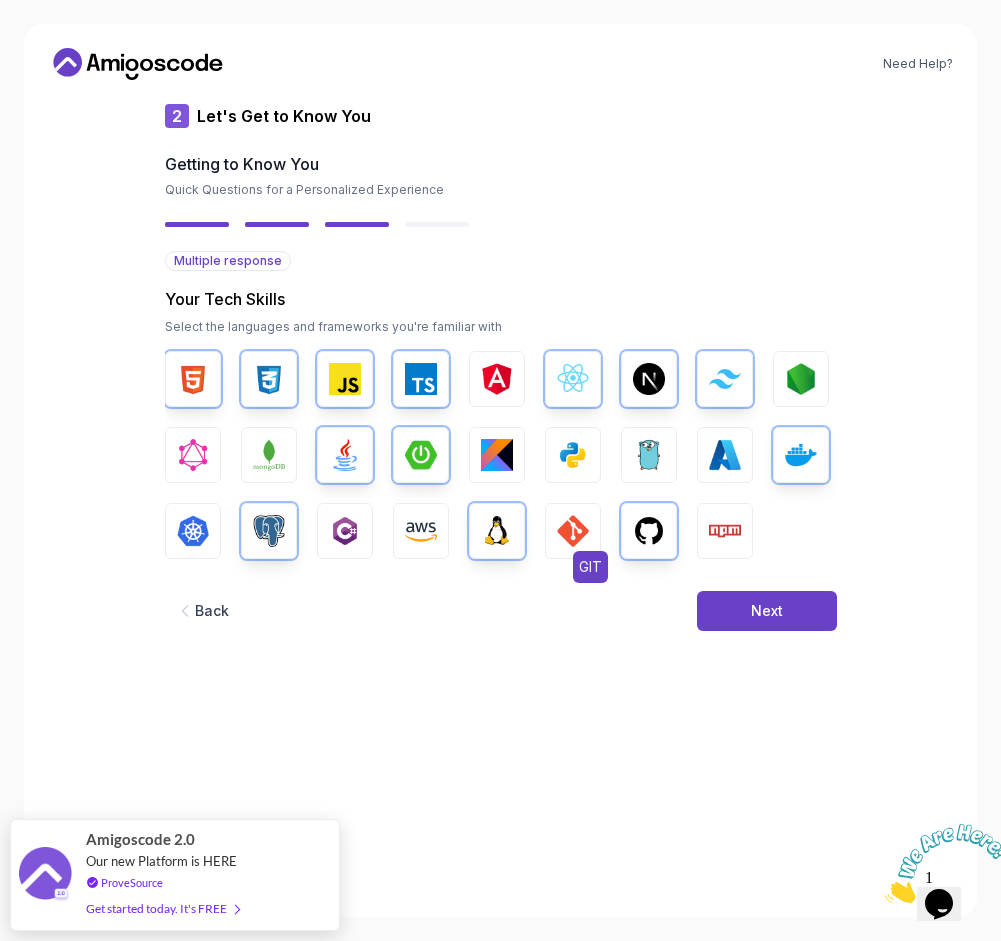 click at bounding box center (573, 531) 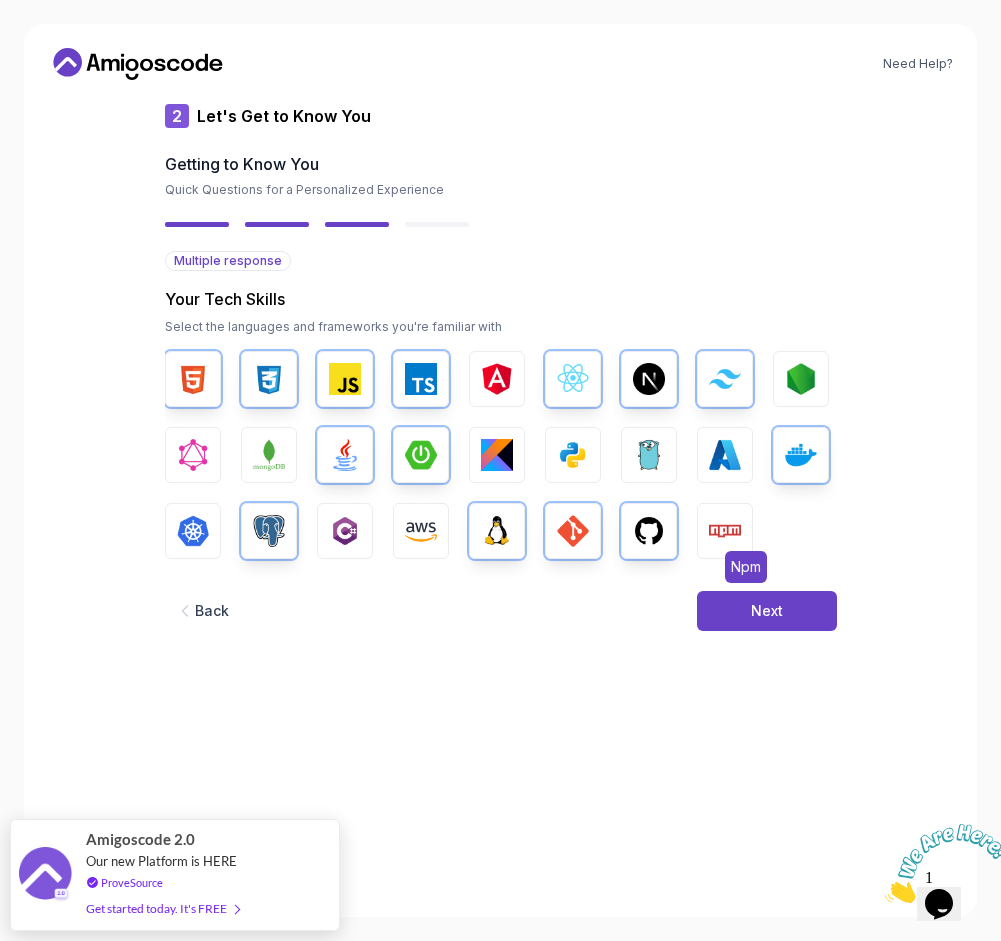 click at bounding box center (725, 531) 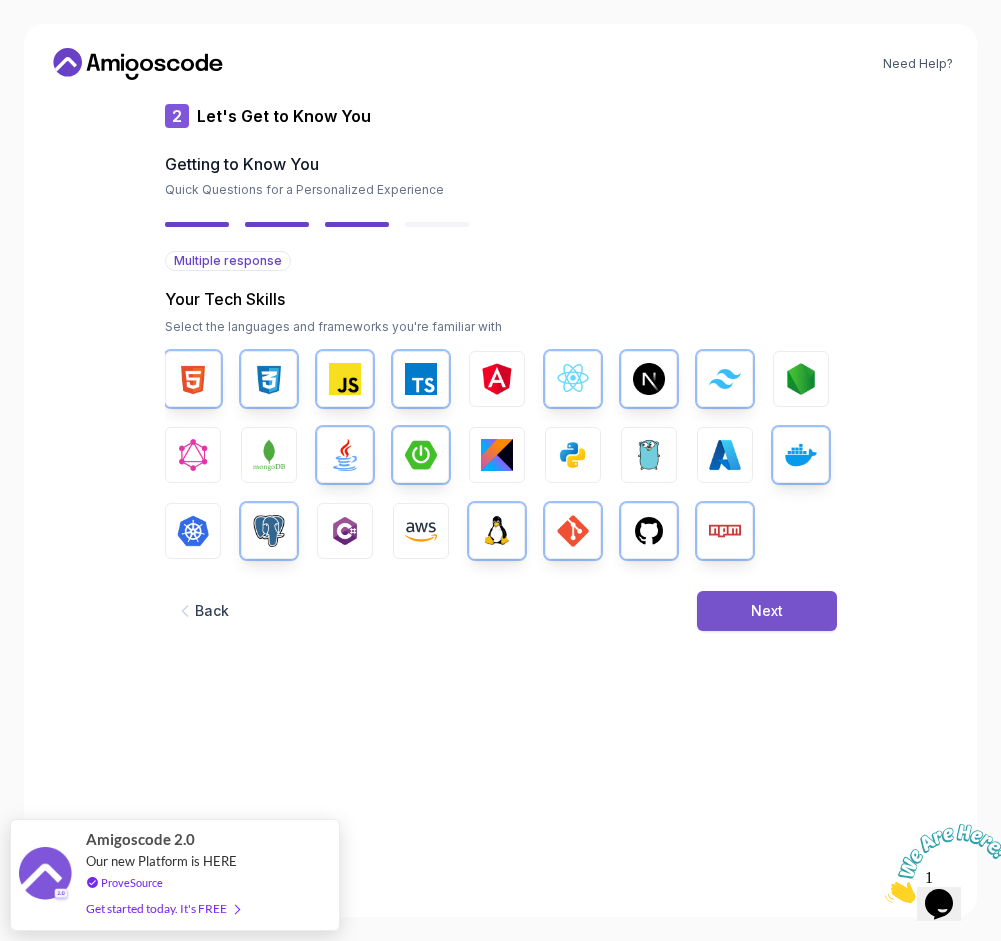 click on "Next" at bounding box center (767, 611) 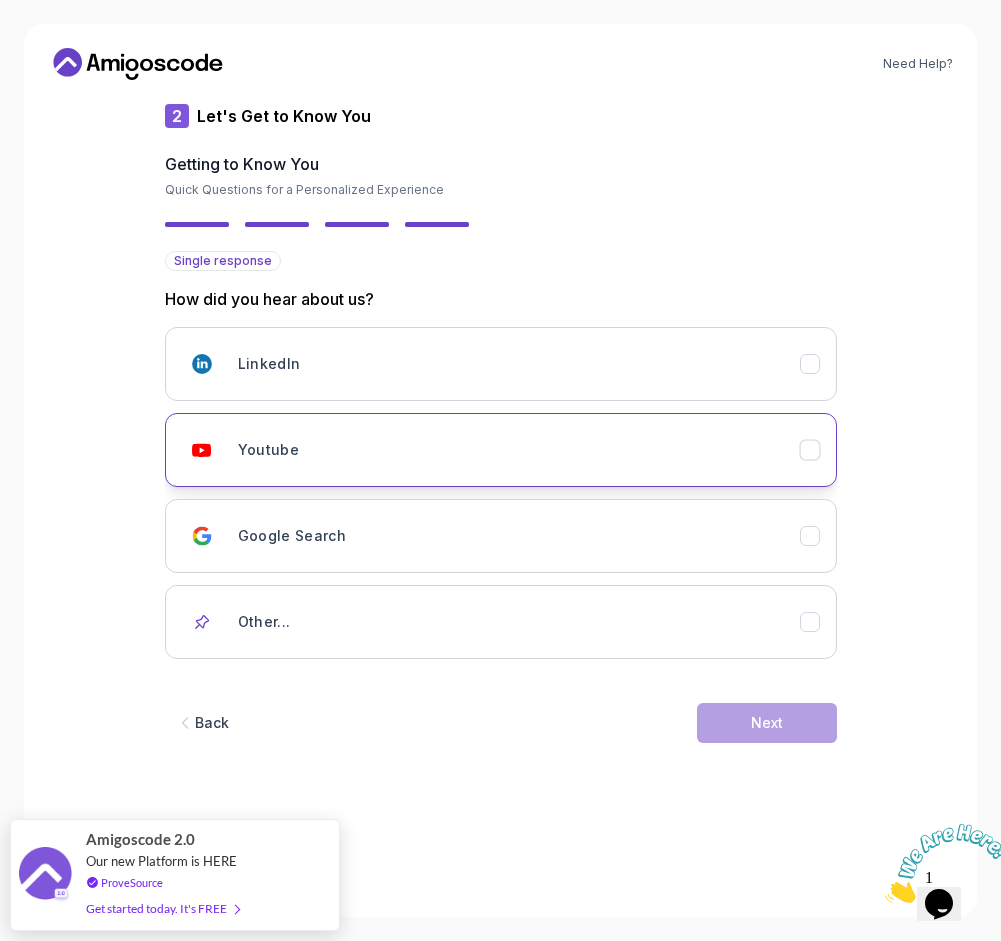 click on "Youtube" at bounding box center [519, 450] 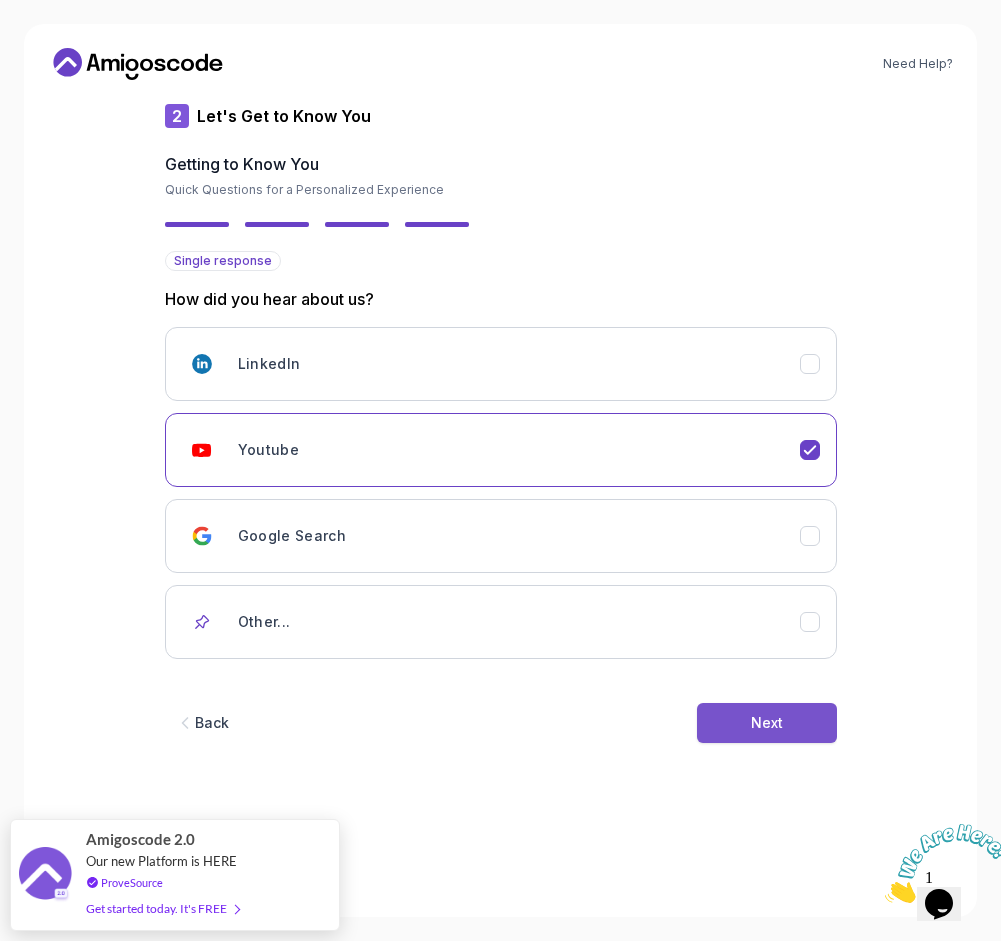 click on "Next" at bounding box center [767, 723] 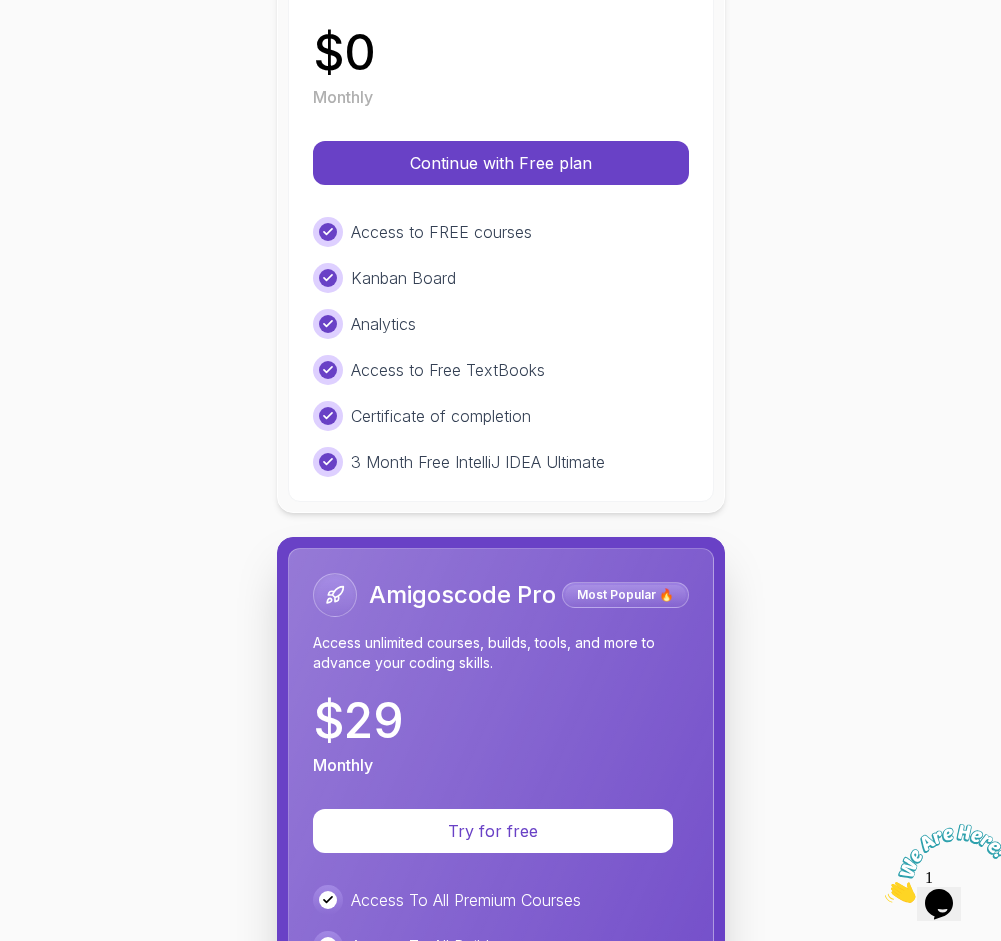 scroll, scrollTop: 0, scrollLeft: 0, axis: both 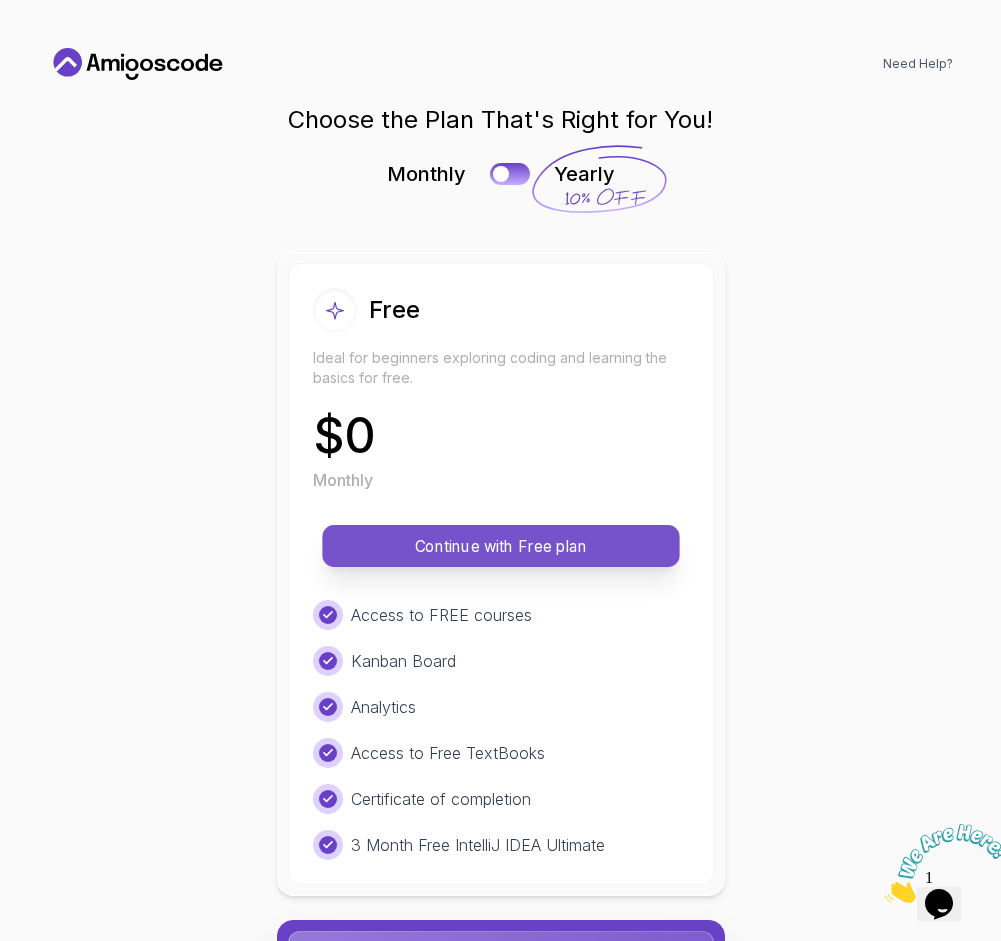 click on "Continue with Free plan" at bounding box center [501, 546] 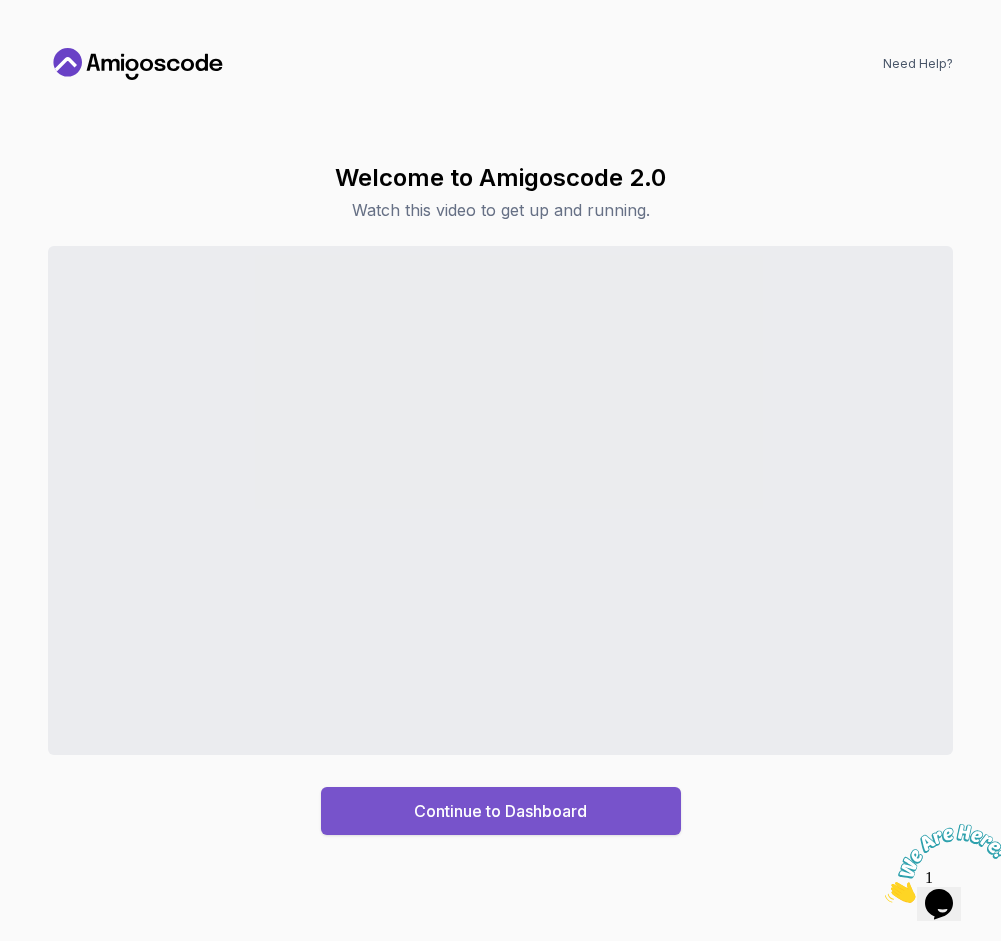 click on "Continue to Dashboard" at bounding box center (500, 811) 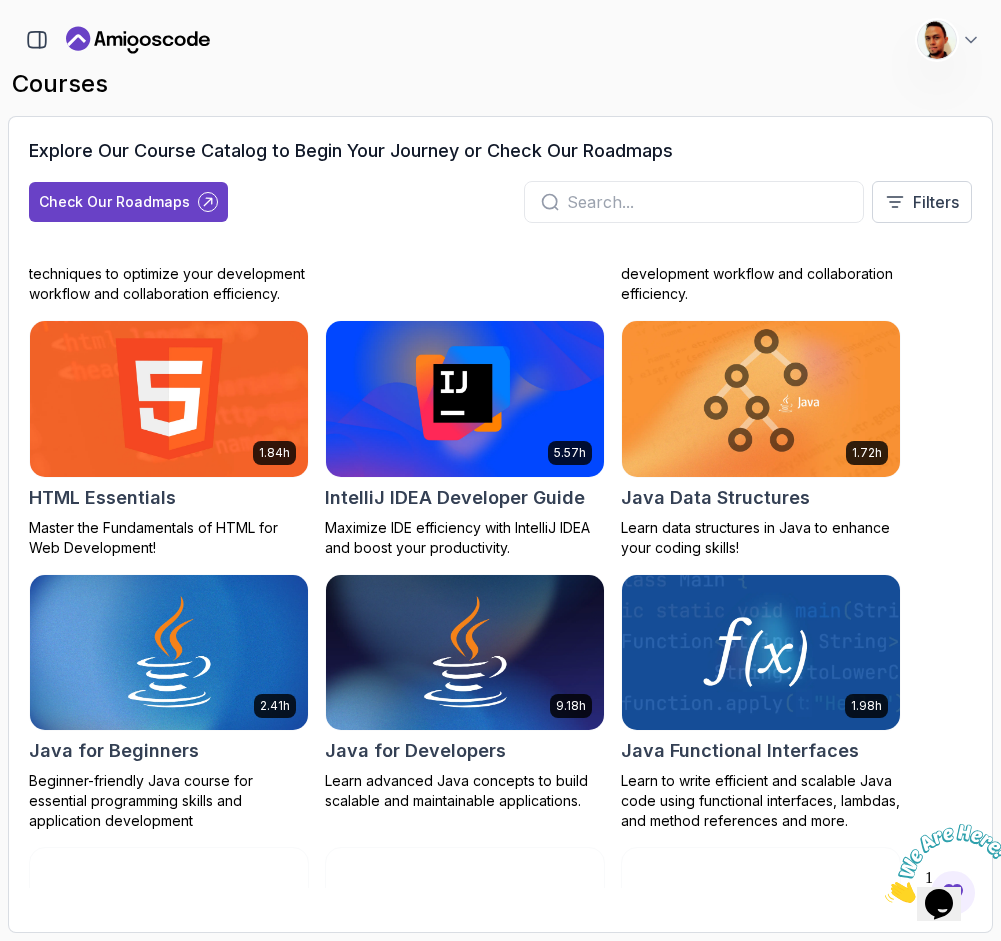scroll, scrollTop: 1079, scrollLeft: 0, axis: vertical 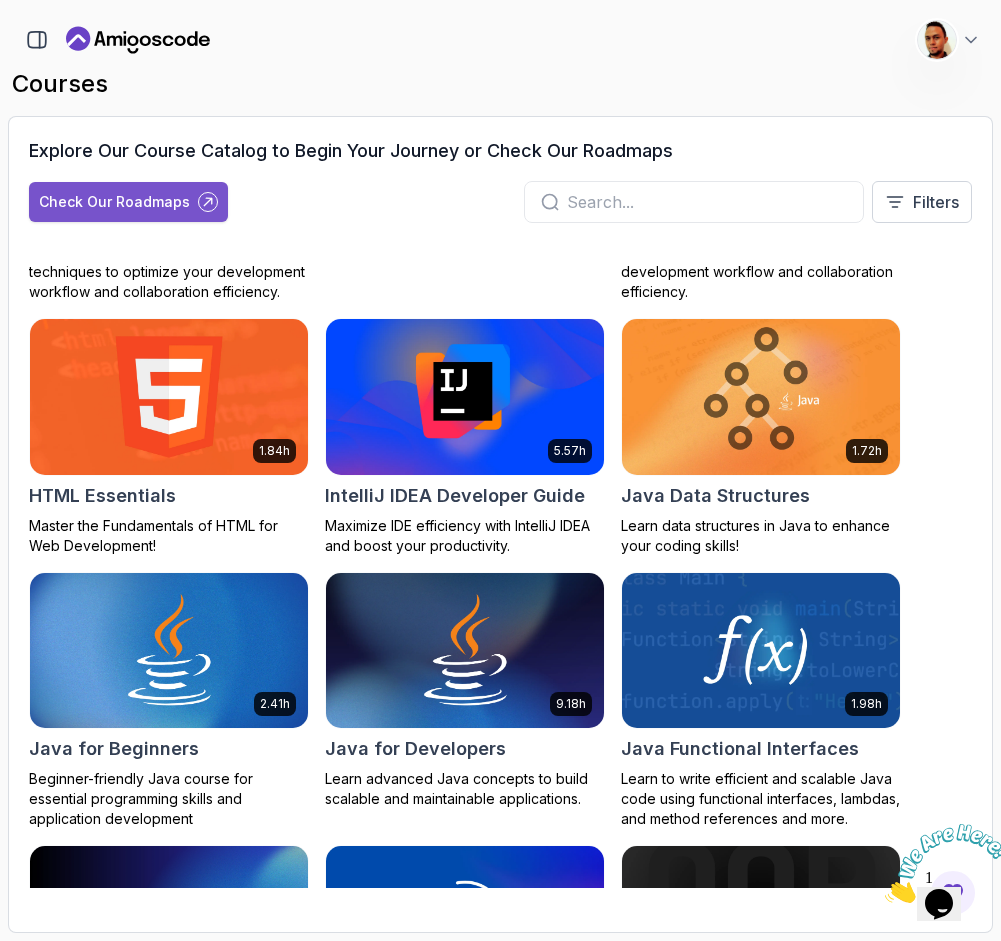 click on "Check Our Roadmaps" at bounding box center (114, 202) 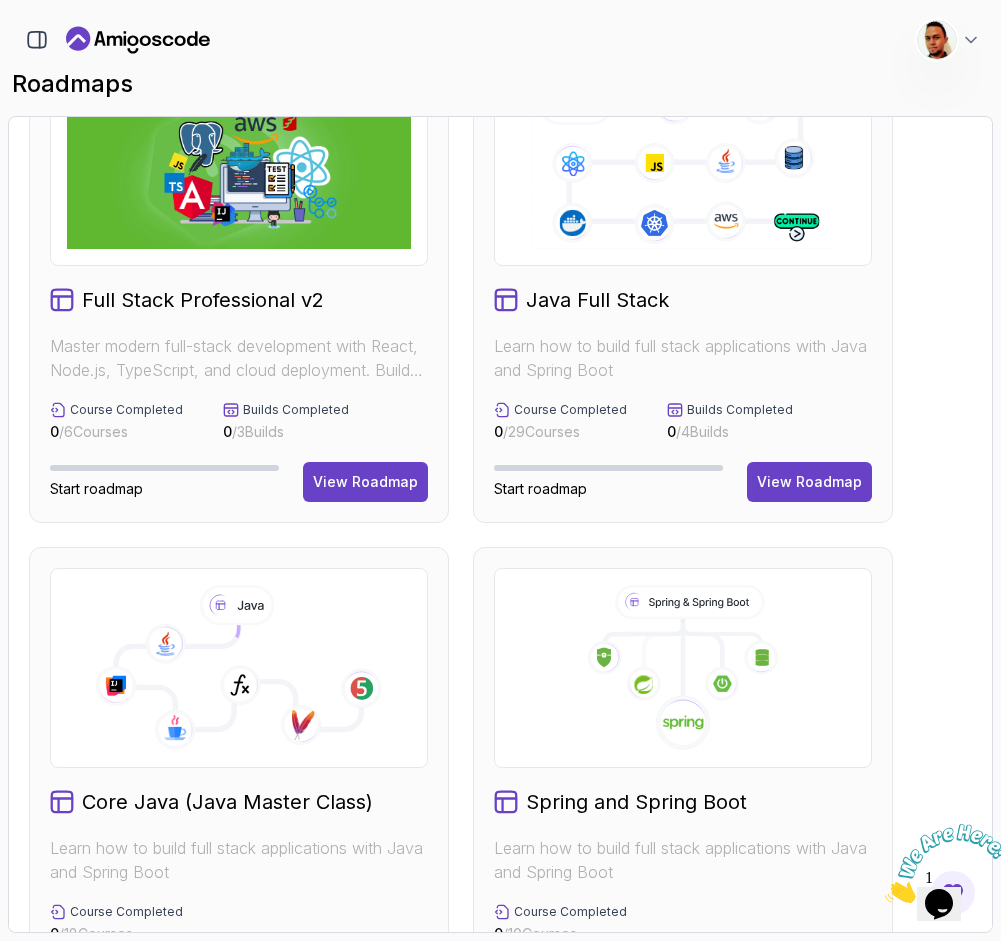 scroll, scrollTop: 0, scrollLeft: 0, axis: both 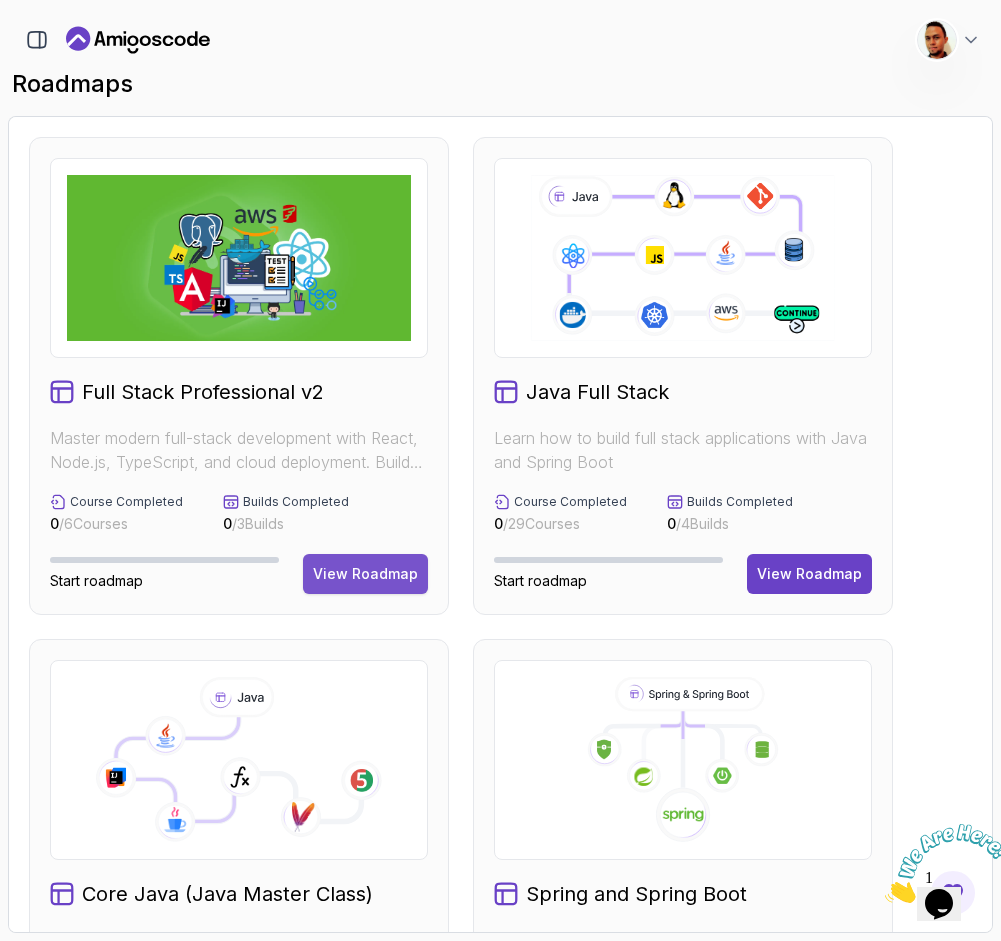 click on "View Roadmap" at bounding box center (365, 574) 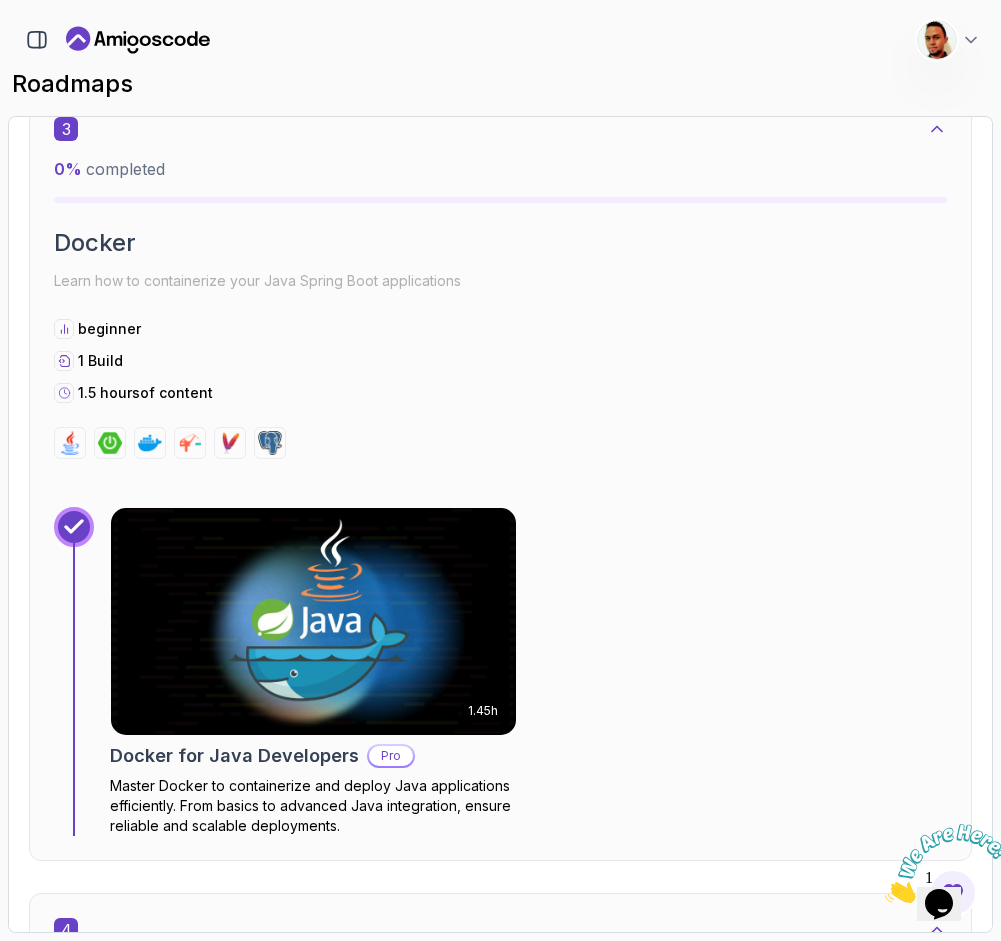 scroll, scrollTop: 2248, scrollLeft: 0, axis: vertical 